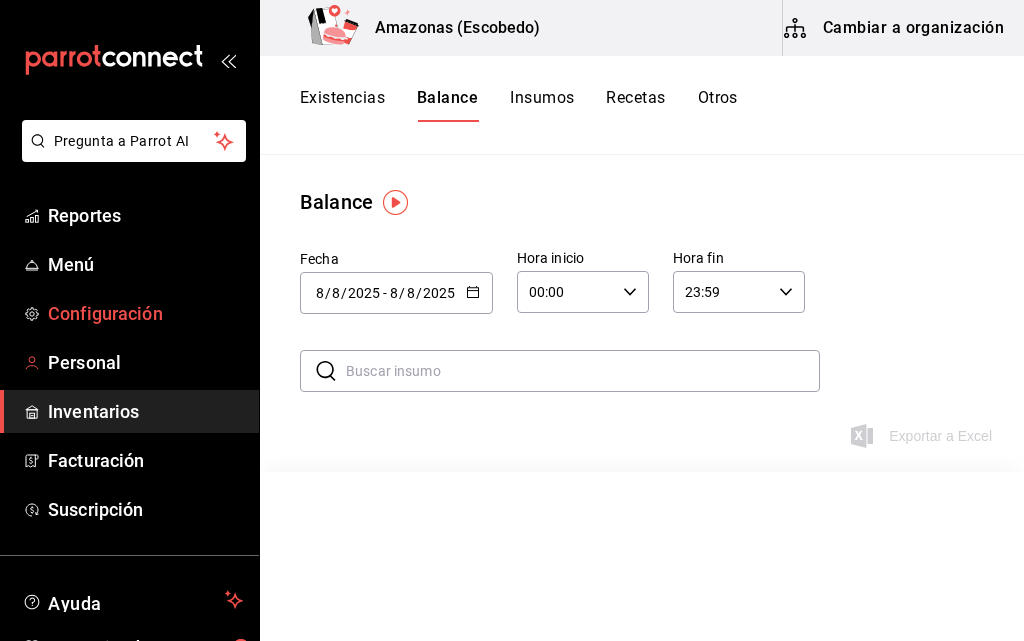 scroll, scrollTop: 0, scrollLeft: 0, axis: both 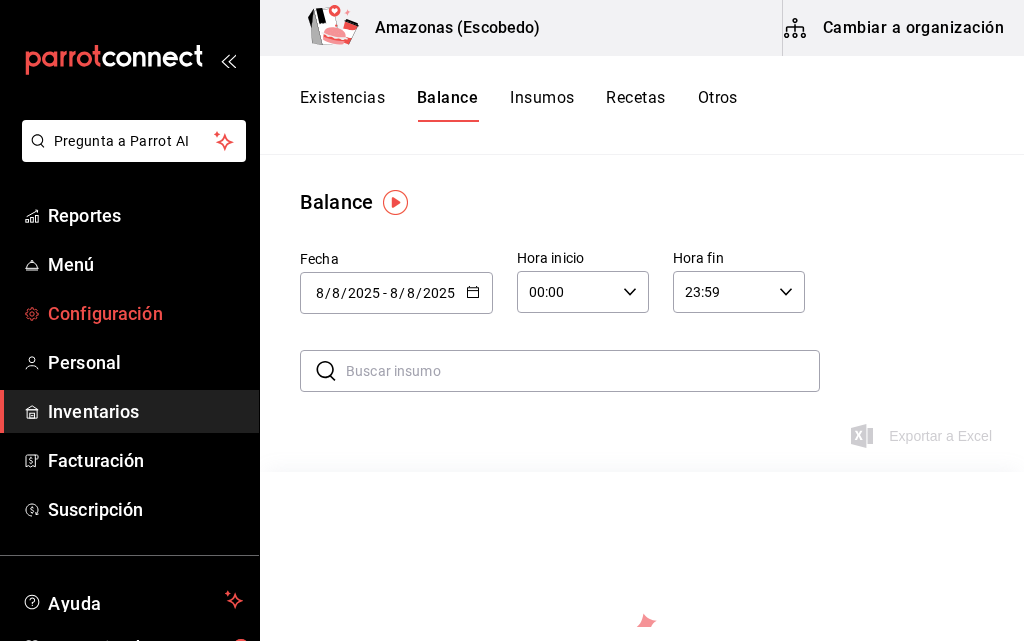 click on "Configuración" at bounding box center (145, 313) 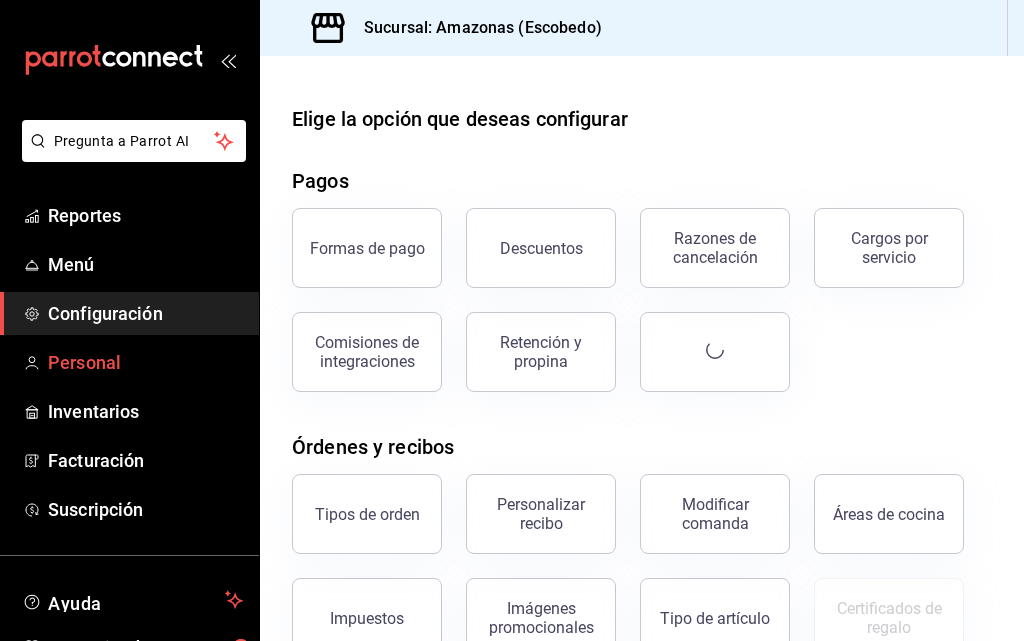 click on "Personal" at bounding box center (145, 362) 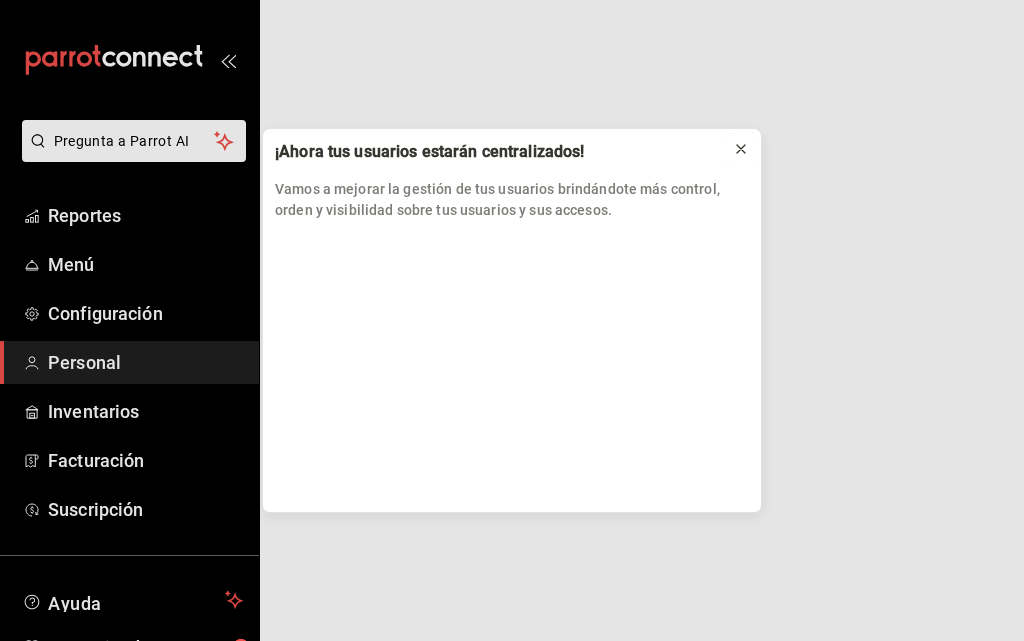 click 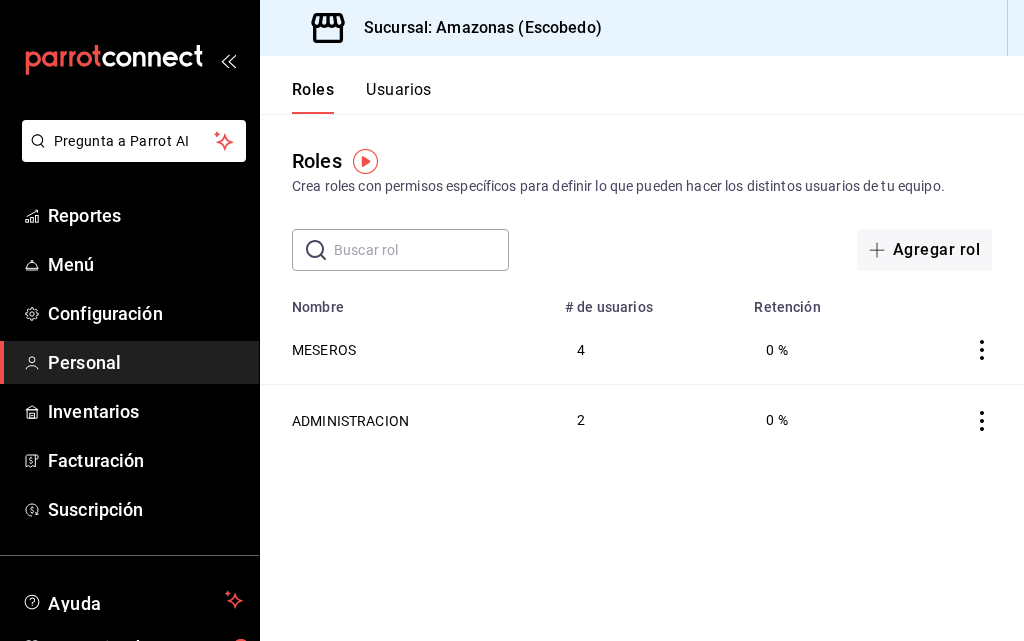 click on "Usuarios" at bounding box center [399, 97] 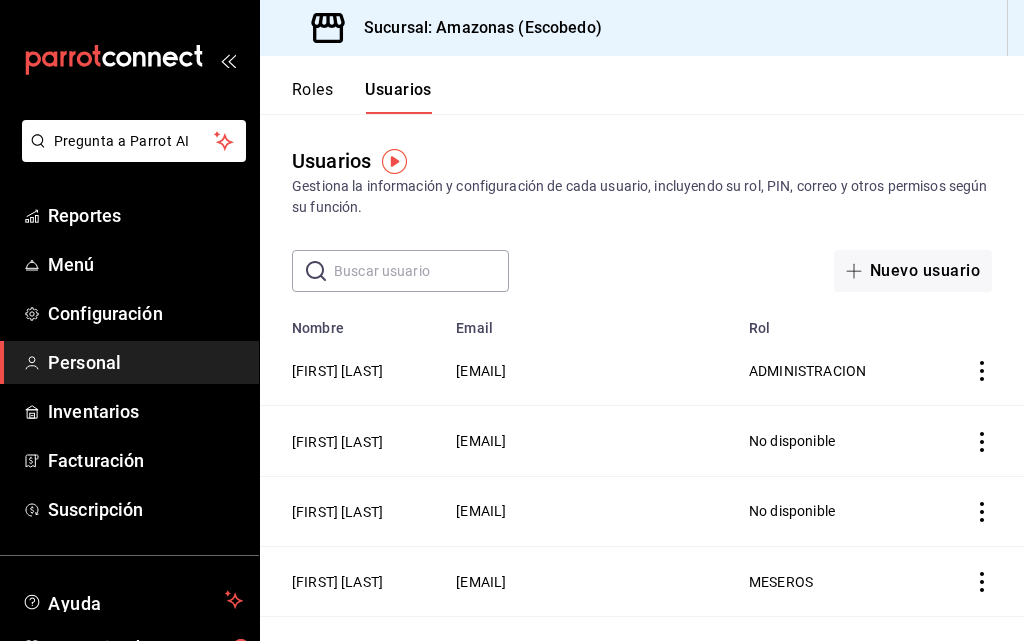 click on "Roles" at bounding box center [312, 97] 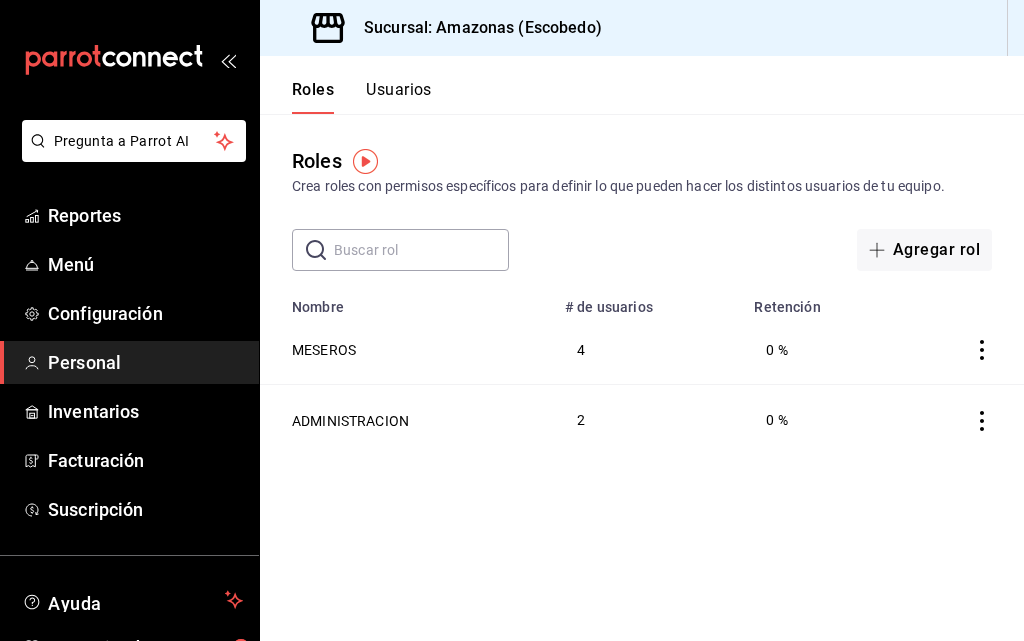 click 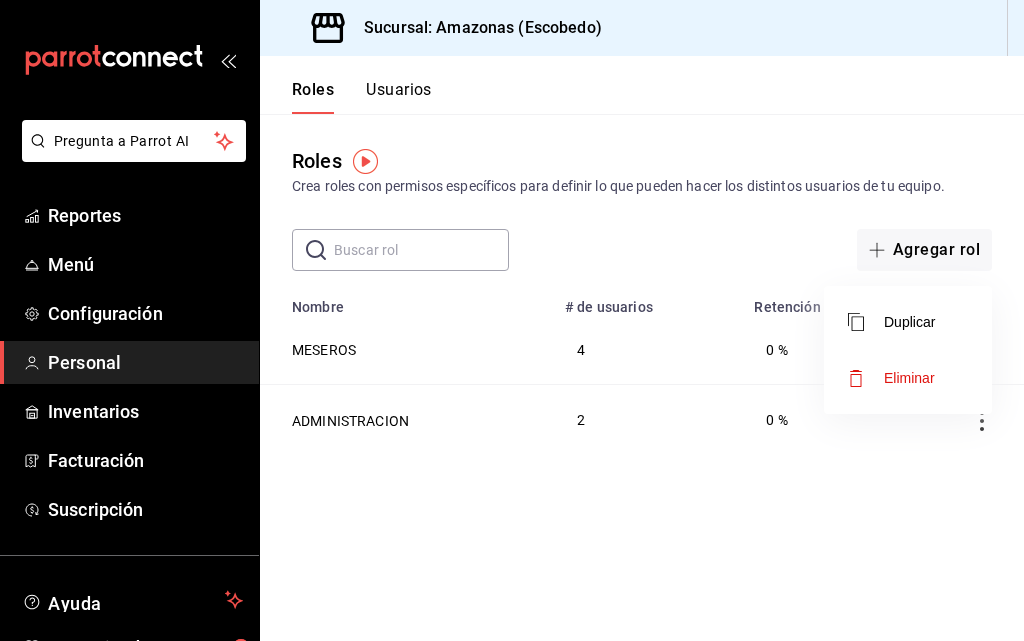 click at bounding box center [512, 320] 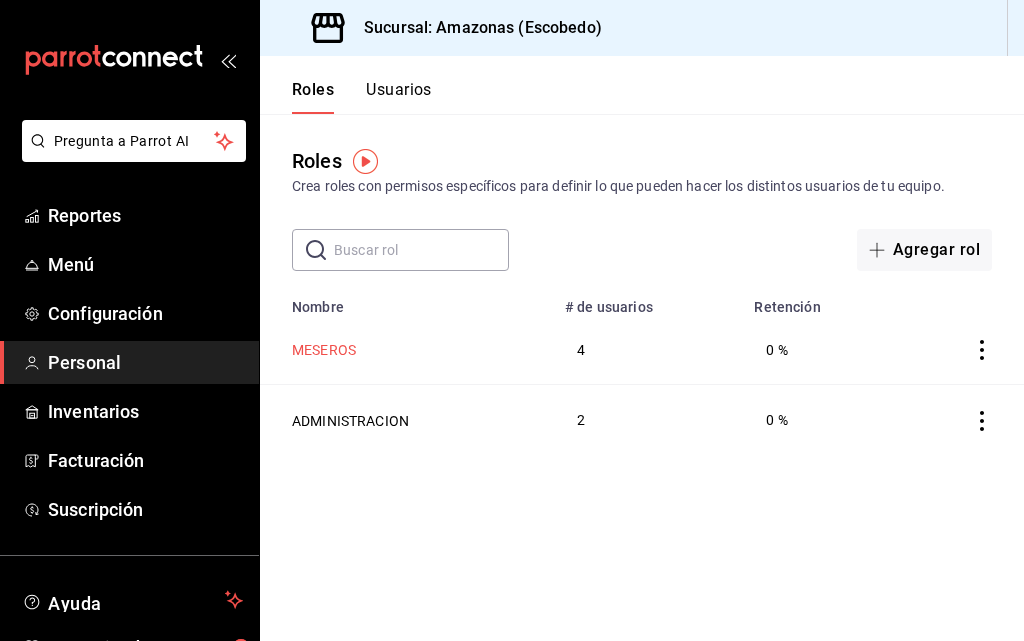 click on "MESEROS" at bounding box center (324, 350) 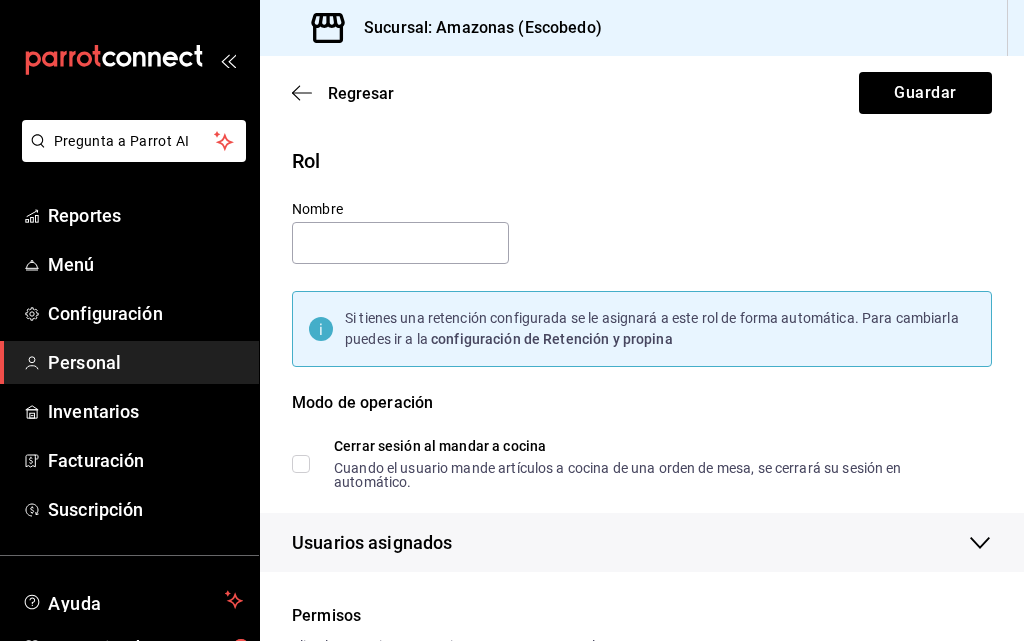type on "MESEROS" 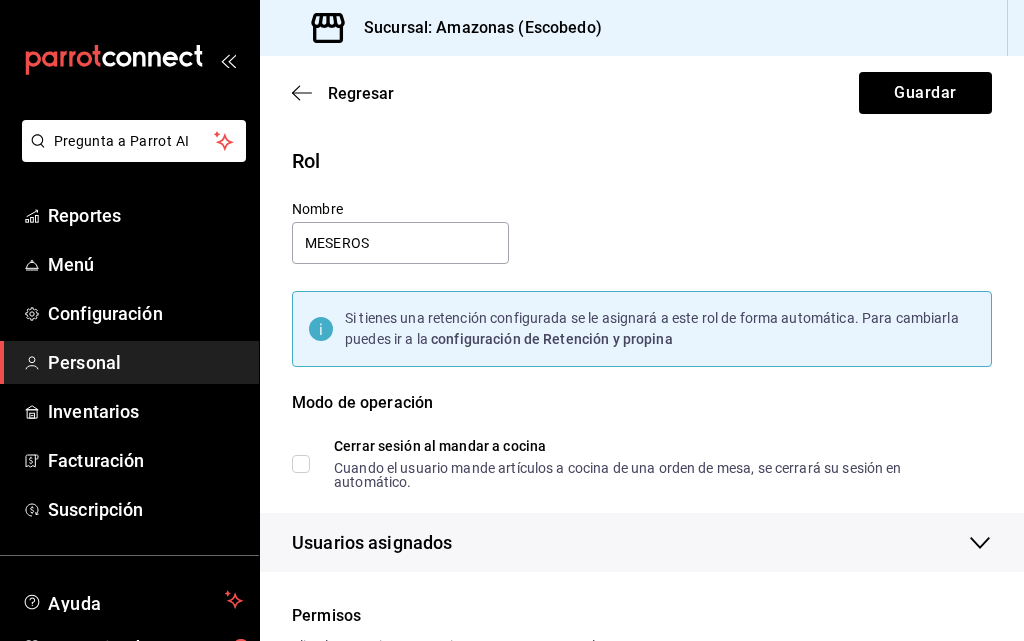 checkbox on "true" 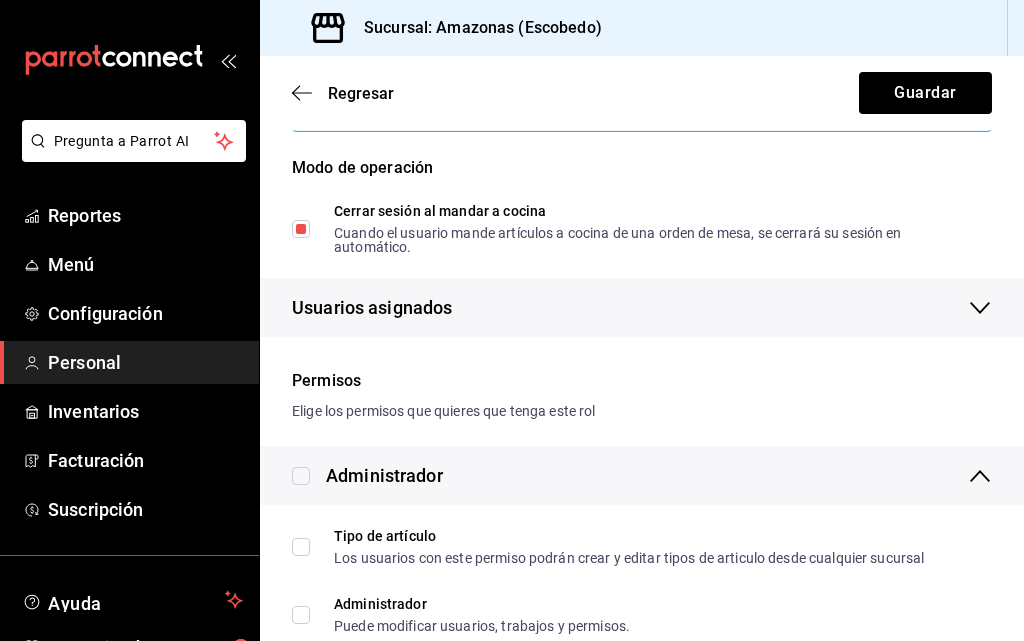 scroll, scrollTop: 200, scrollLeft: 0, axis: vertical 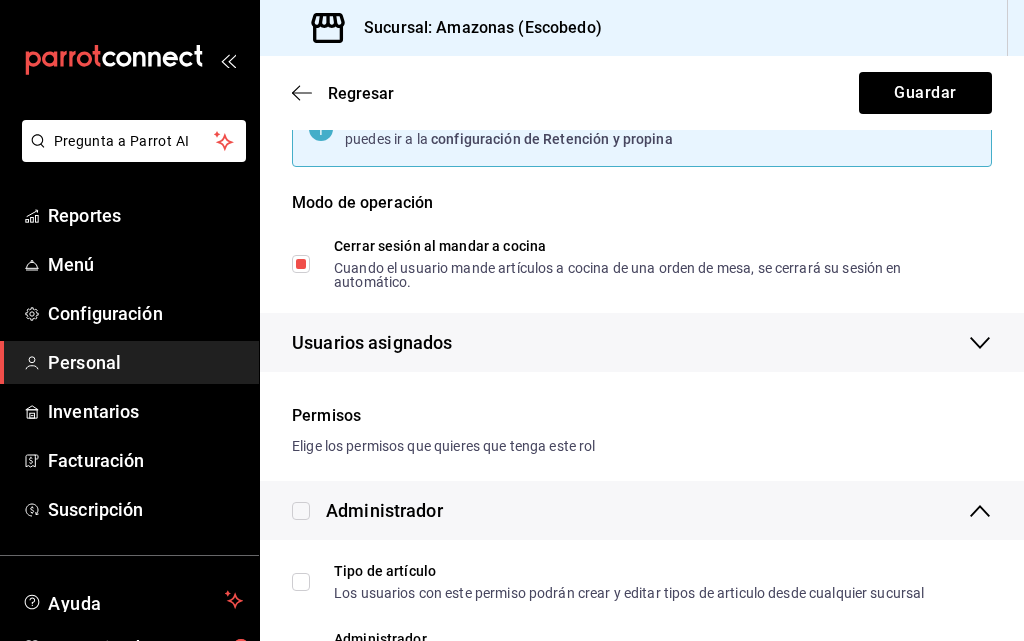 click on "Cerrar sesión al mandar a cocina Cuando el usuario mande artículos a cocina de una orden de mesa, se cerrará su sesión en automático." at bounding box center [643, 264] 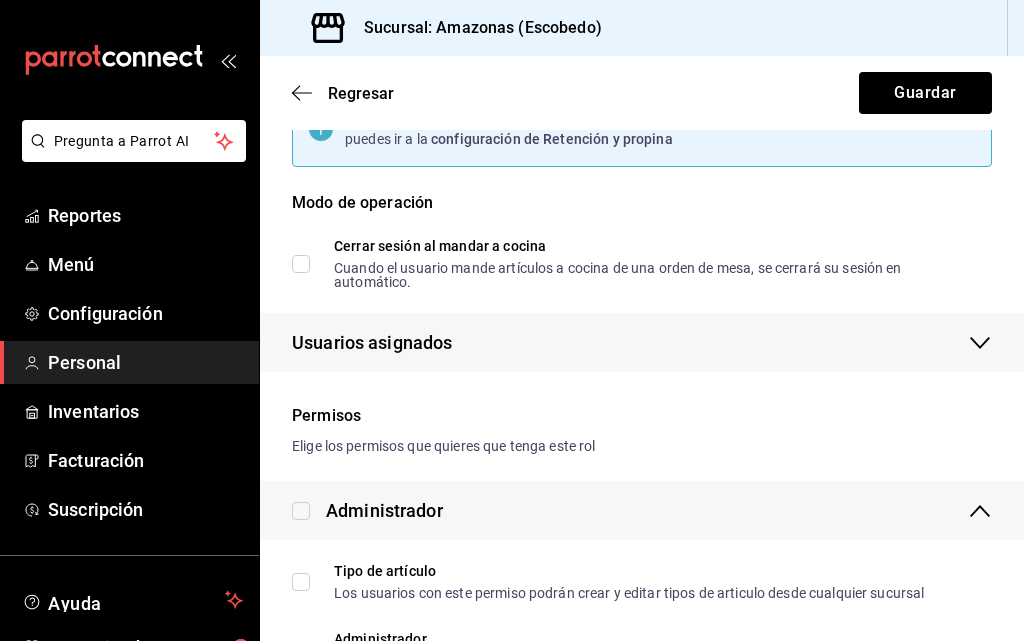 click on "Cerrar sesión al mandar a cocina Cuando el usuario mande artículos a cocina de una orden de mesa, se cerrará su sesión en automático." at bounding box center (634, 264) 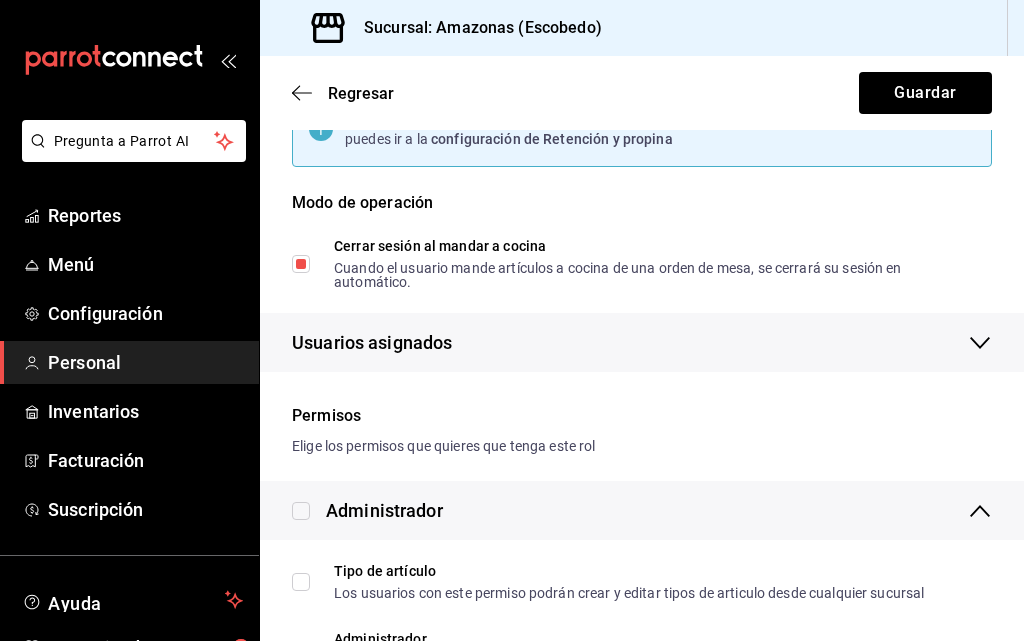 scroll, scrollTop: 0, scrollLeft: 0, axis: both 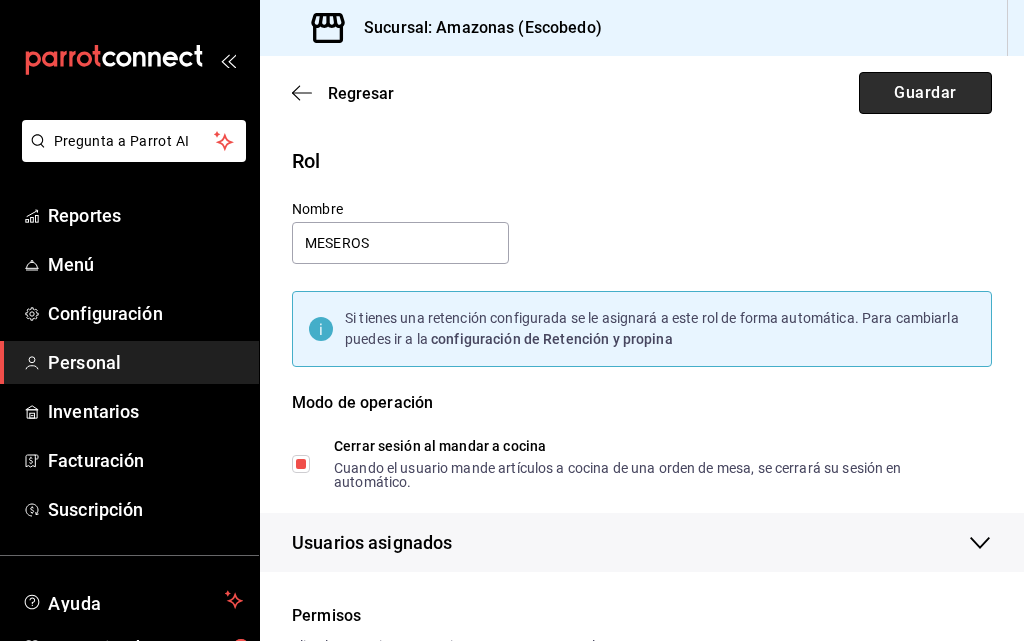 click on "Guardar" at bounding box center [925, 93] 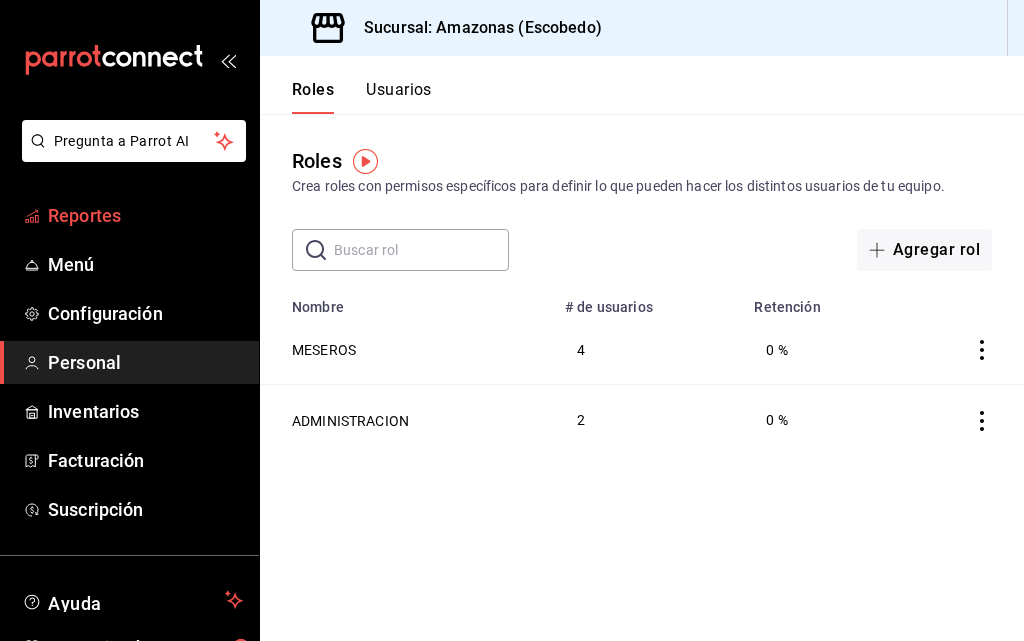 click on "Reportes" at bounding box center [145, 215] 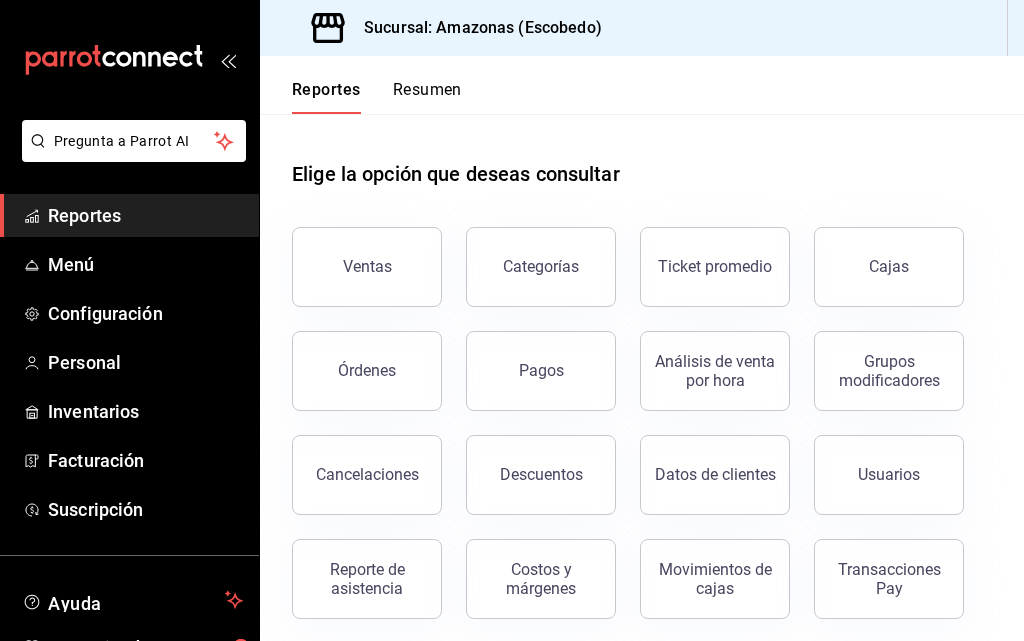 click on "Reportes" at bounding box center [145, 215] 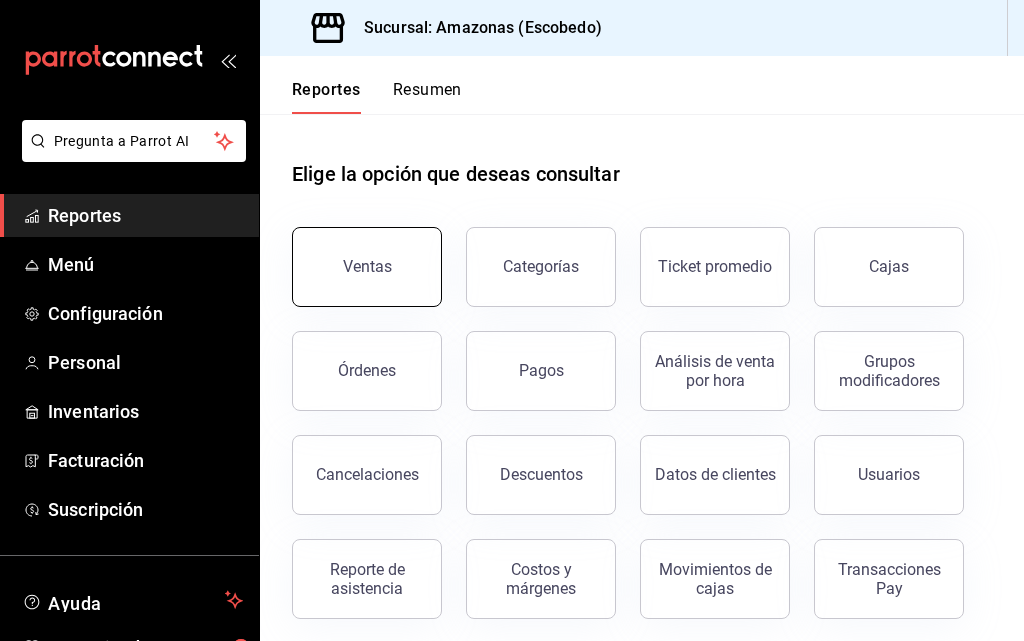 click on "Ventas" at bounding box center [367, 267] 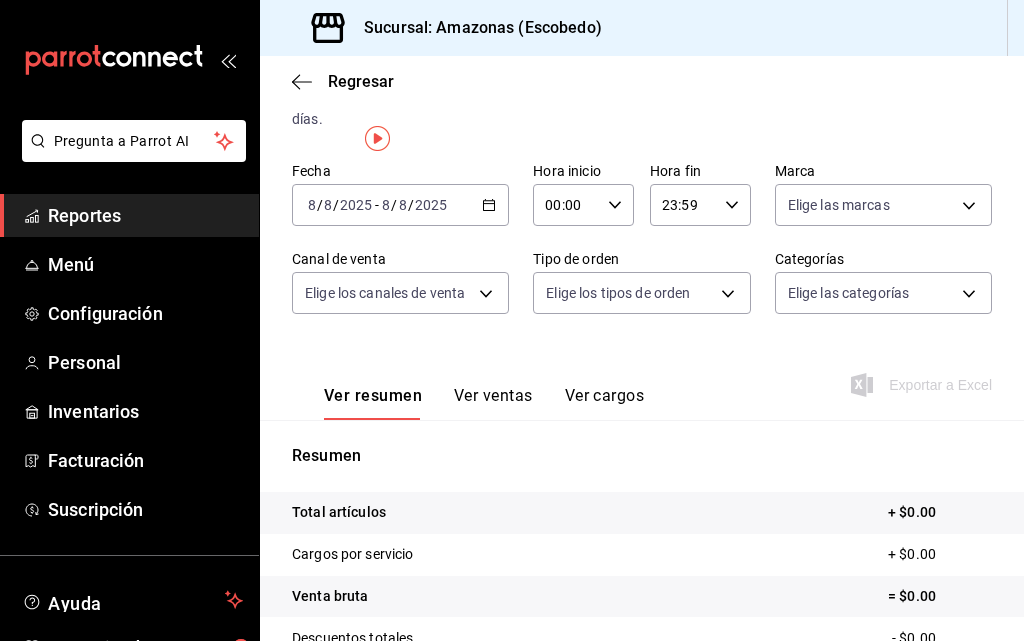 scroll, scrollTop: 0, scrollLeft: 0, axis: both 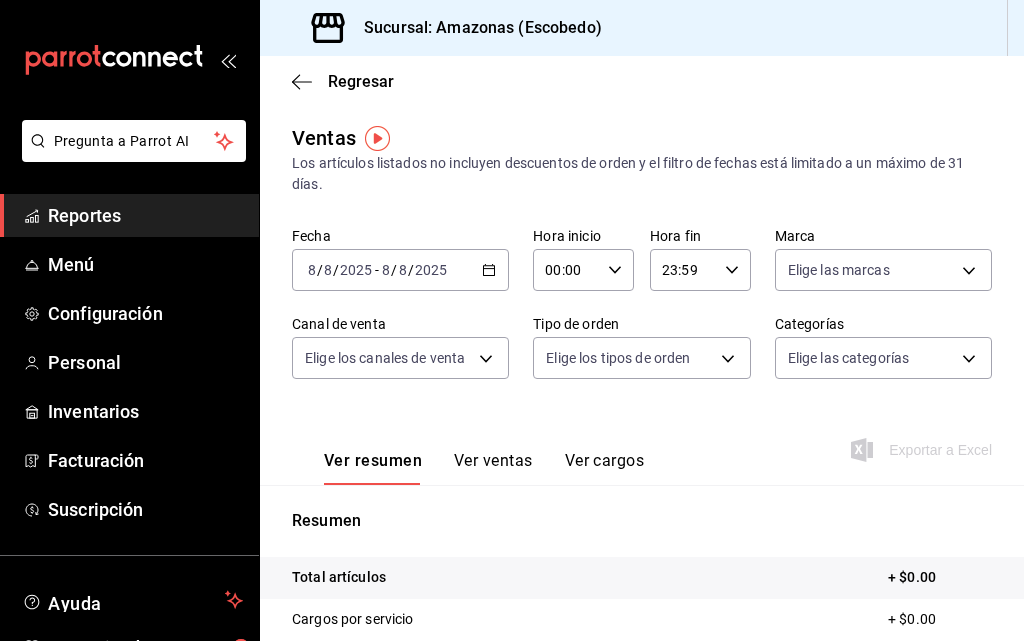 click on "Reportes" at bounding box center (145, 215) 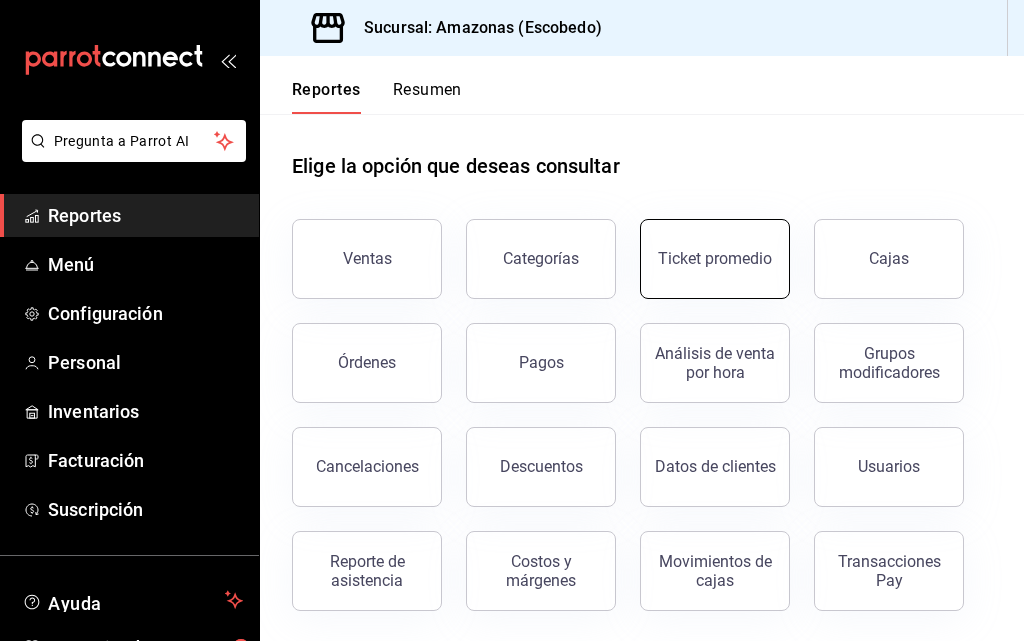 scroll, scrollTop: 10, scrollLeft: 0, axis: vertical 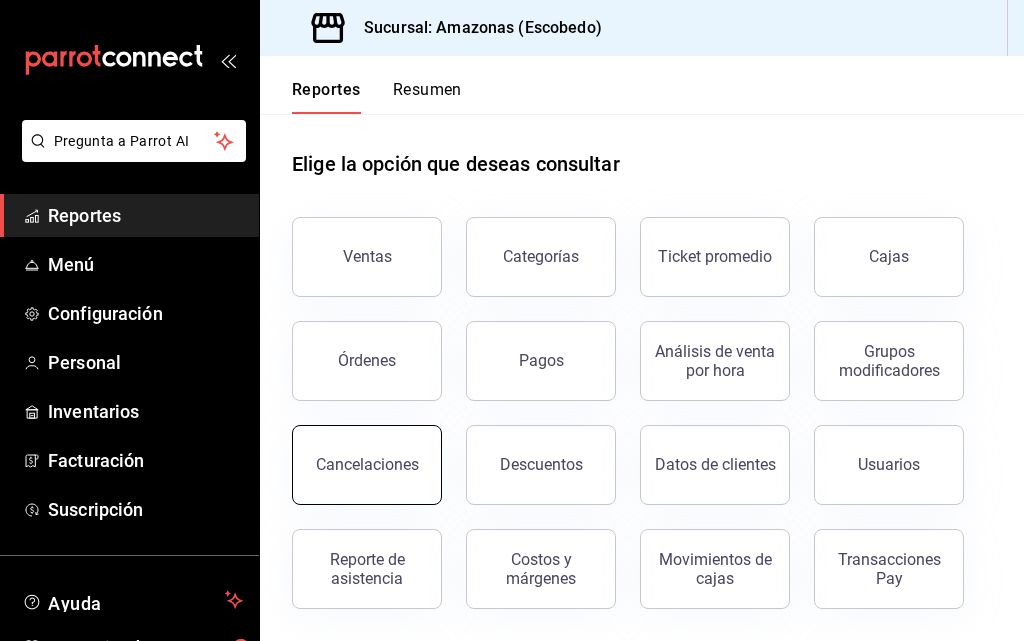 click on "Cancelaciones" at bounding box center [367, 465] 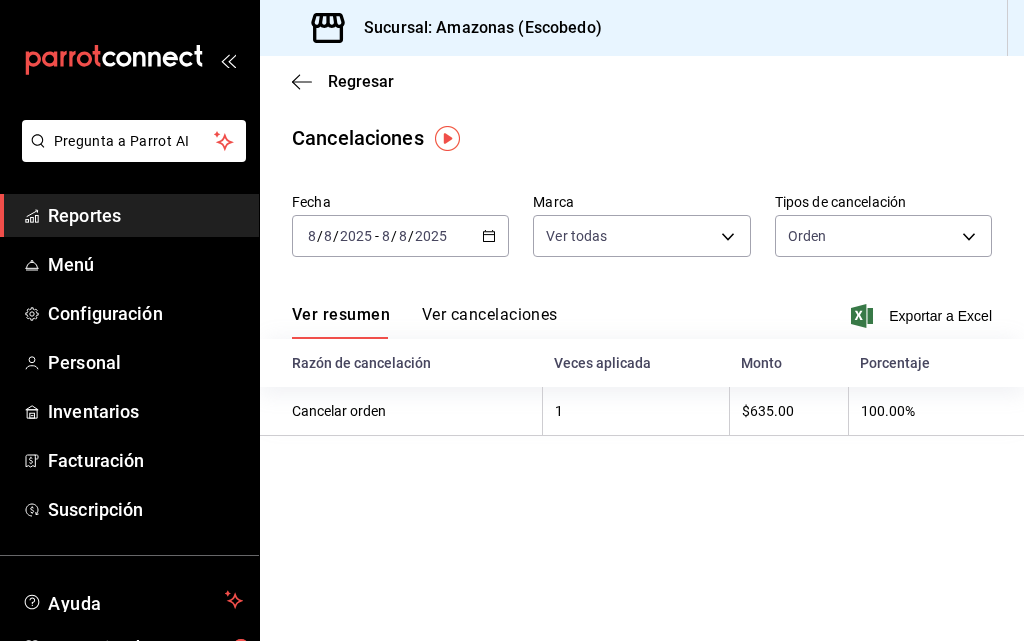 click on "Reportes" at bounding box center (145, 215) 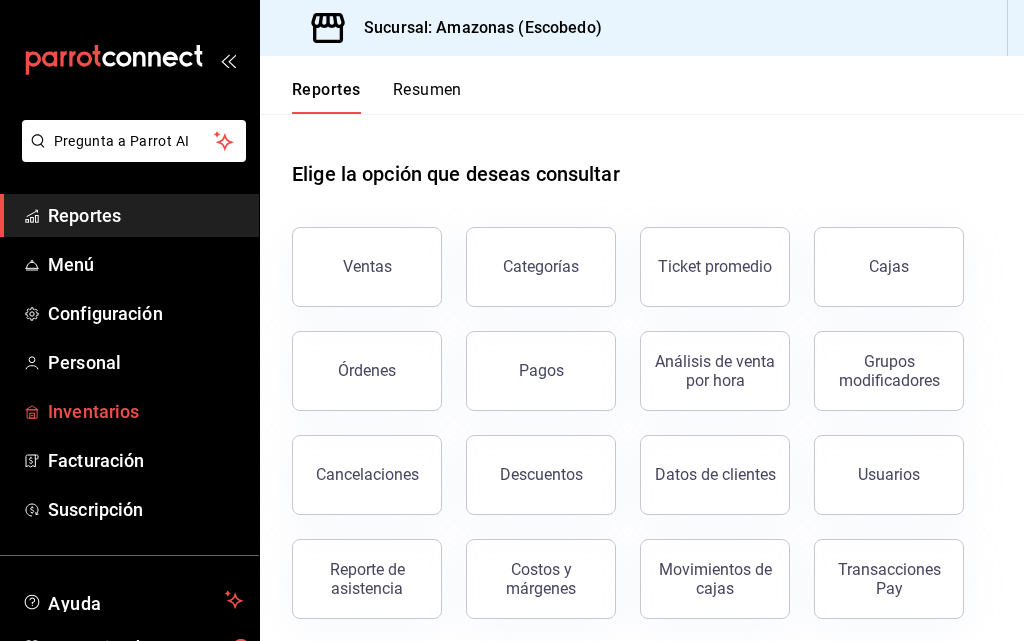 click on "Inventarios" at bounding box center (145, 411) 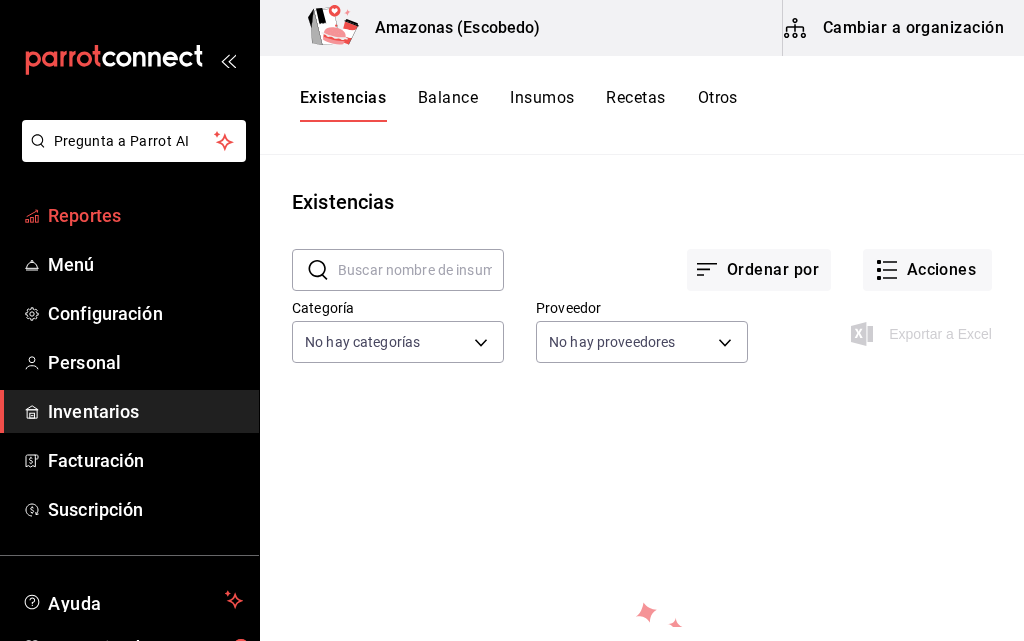 click on "Reportes" at bounding box center (145, 215) 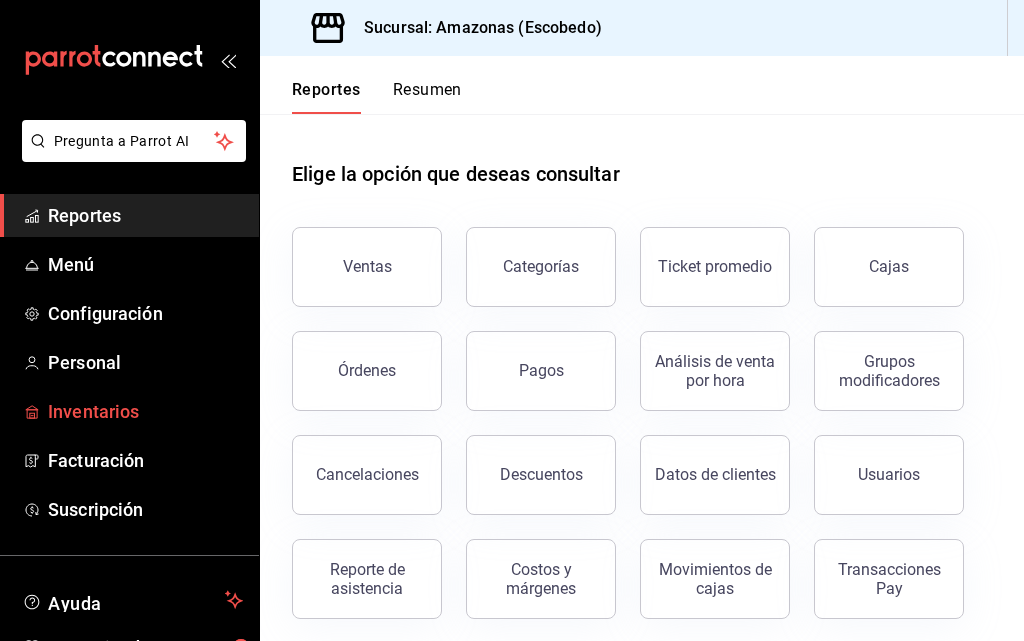 click on "Inventarios" at bounding box center [145, 411] 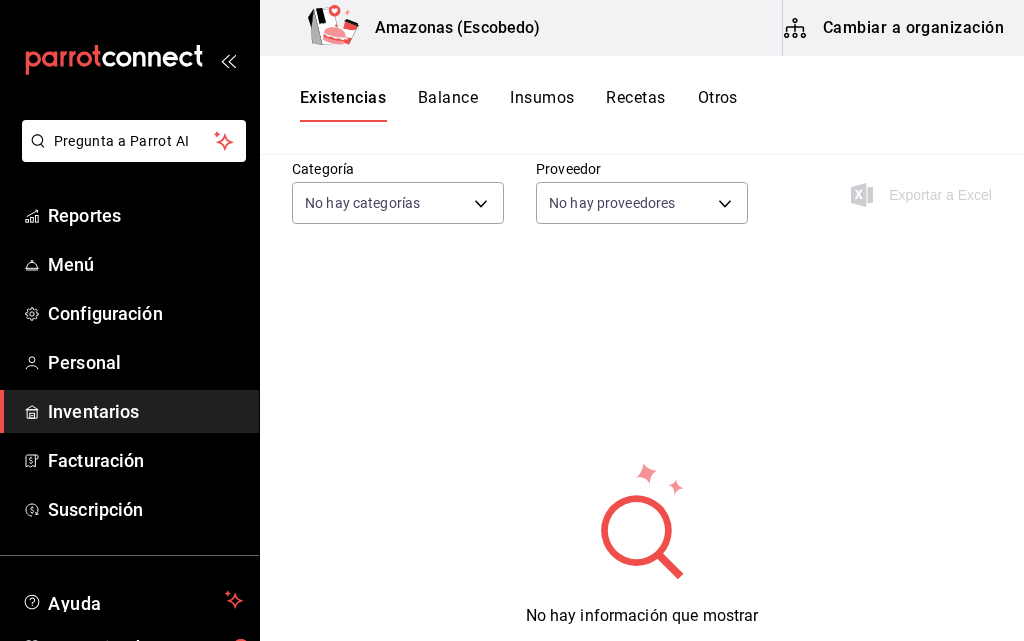 scroll, scrollTop: 0, scrollLeft: 0, axis: both 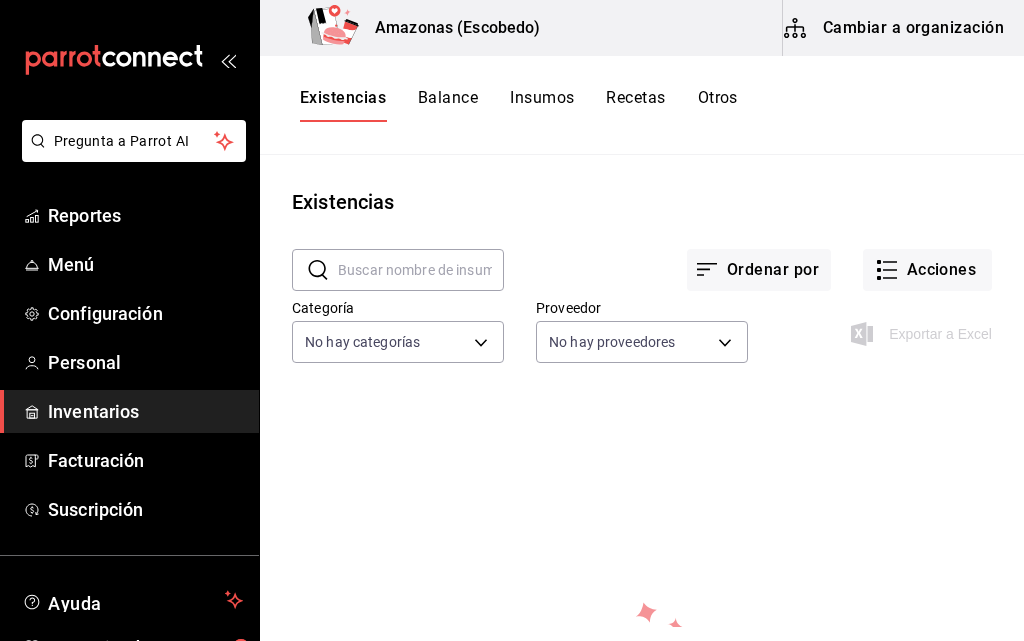 click on "Cambiar a organización" at bounding box center [895, 28] 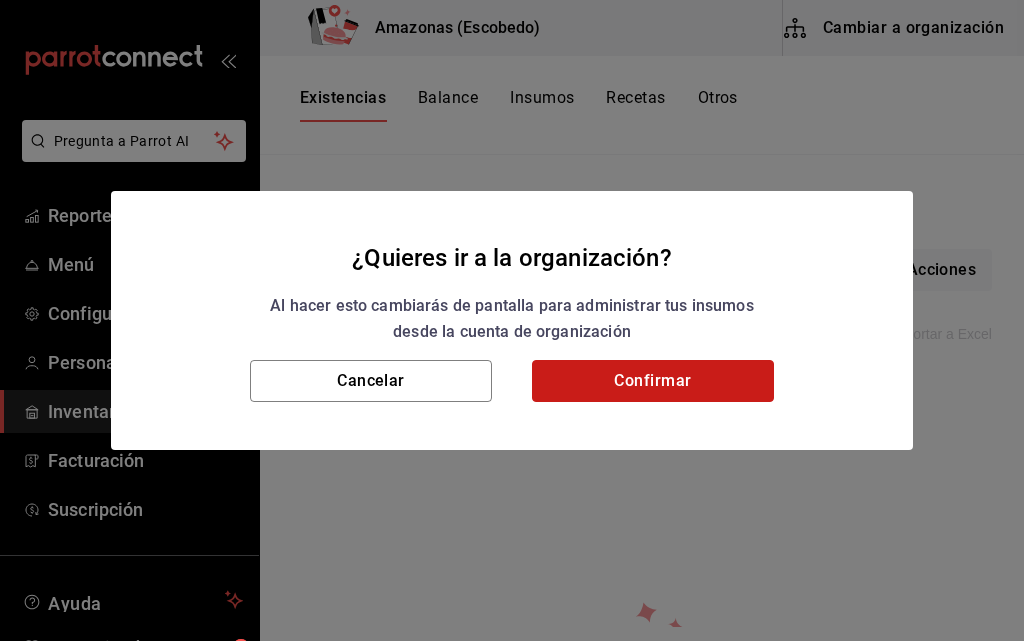 click on "Confirmar" at bounding box center [653, 381] 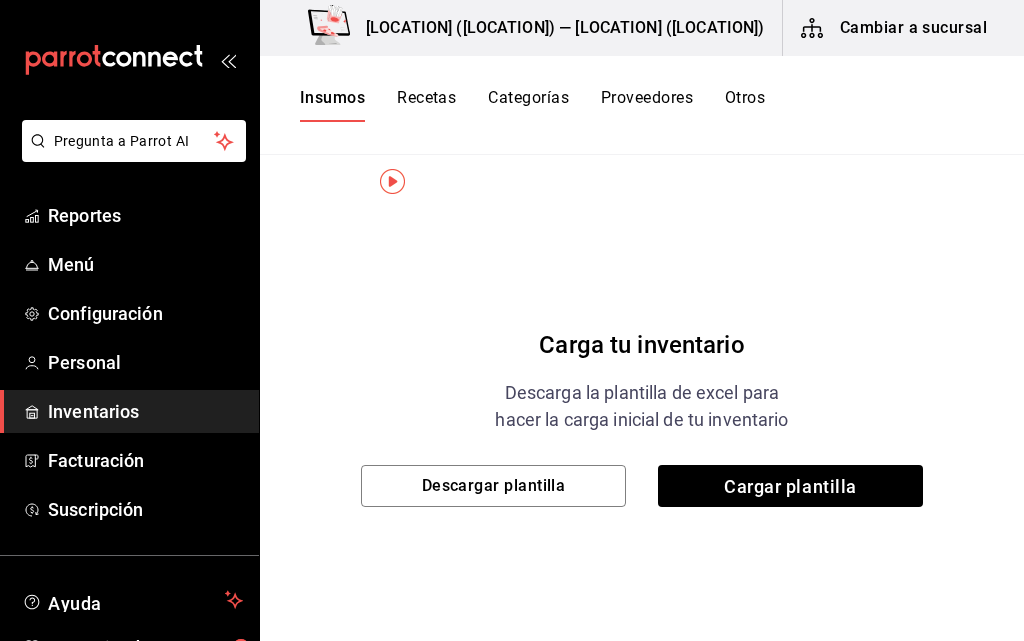 scroll, scrollTop: 90, scrollLeft: 0, axis: vertical 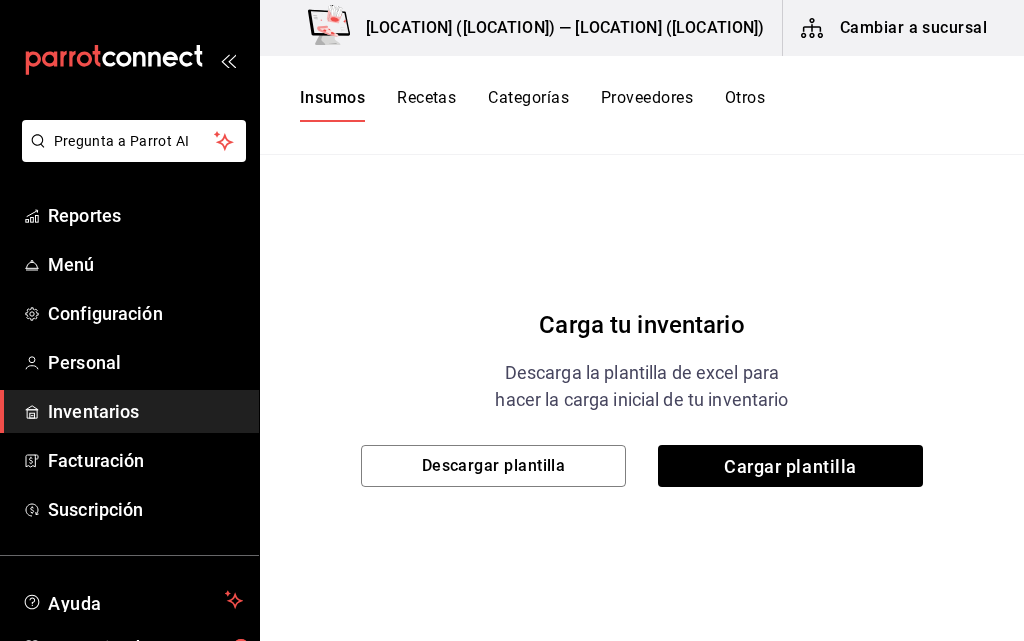type 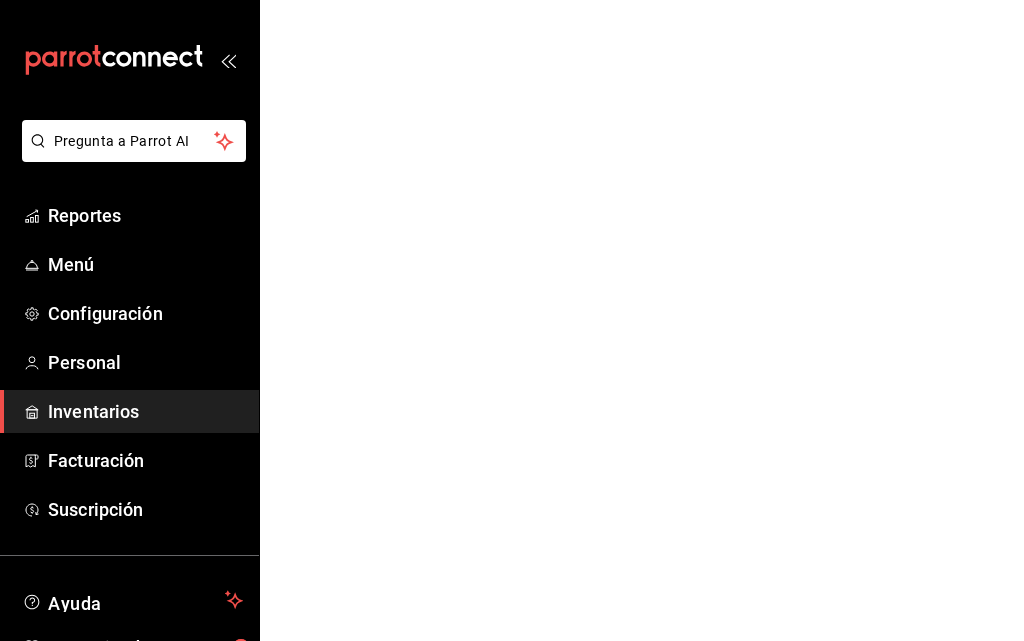 click on "Proveedores" at bounding box center [0, 0] 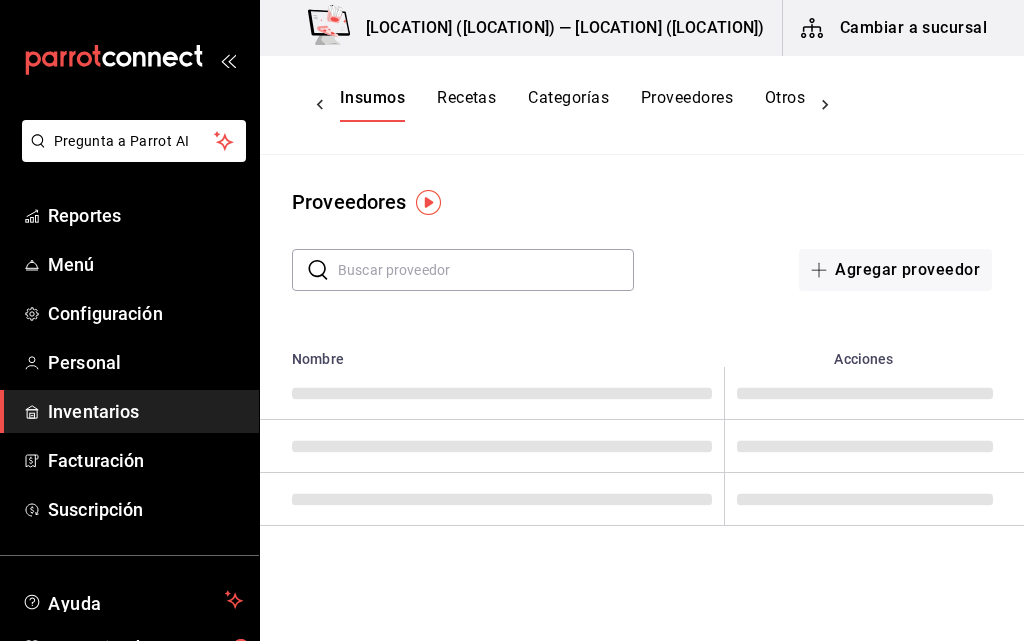 scroll, scrollTop: 0, scrollLeft: 0, axis: both 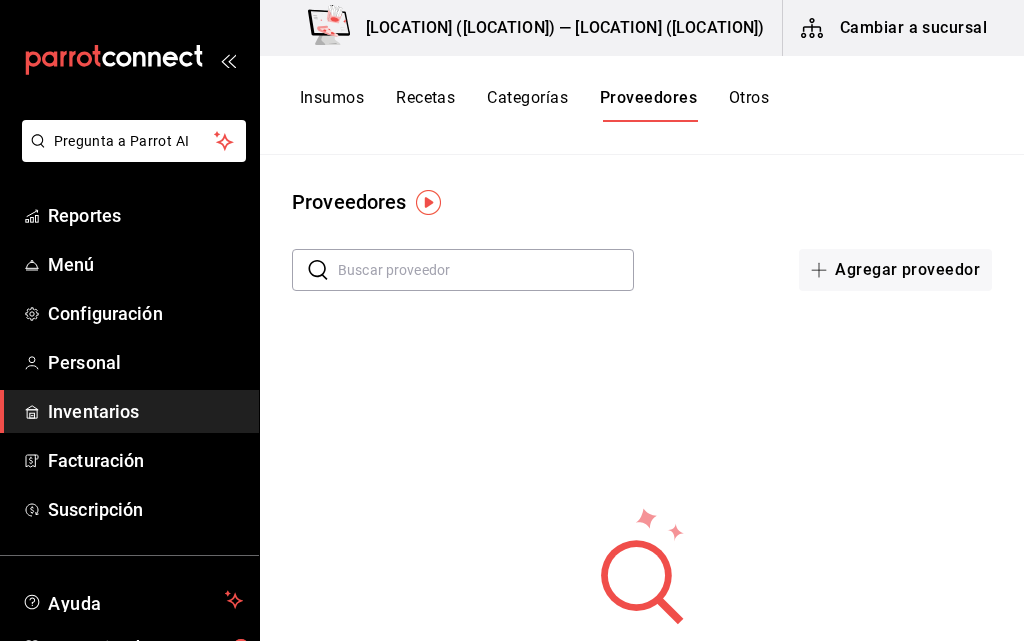 click on "Categorías" at bounding box center (527, 105) 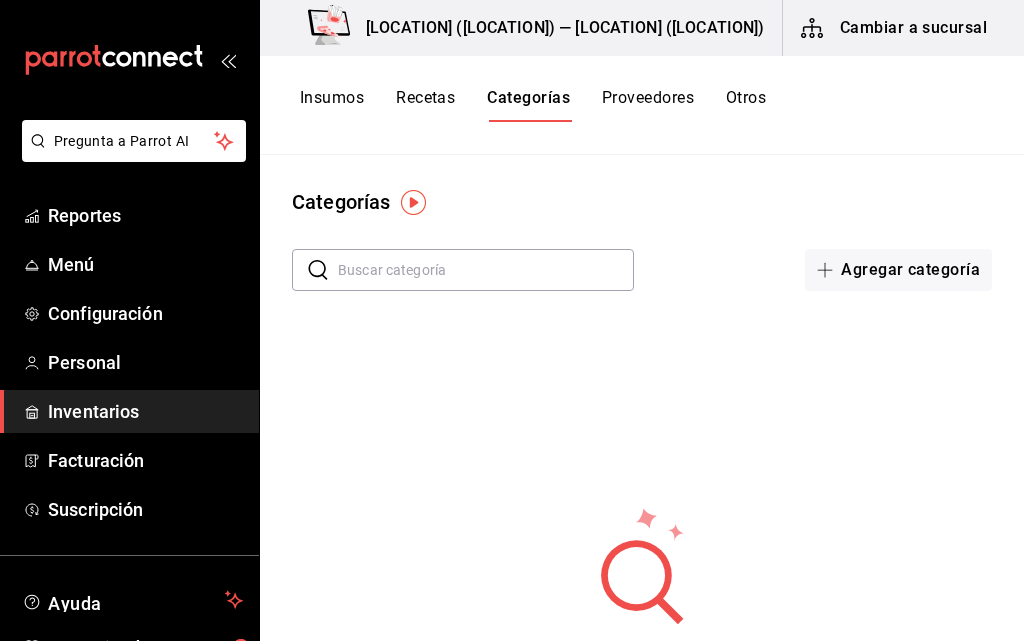 click on "Insumos" at bounding box center [332, 105] 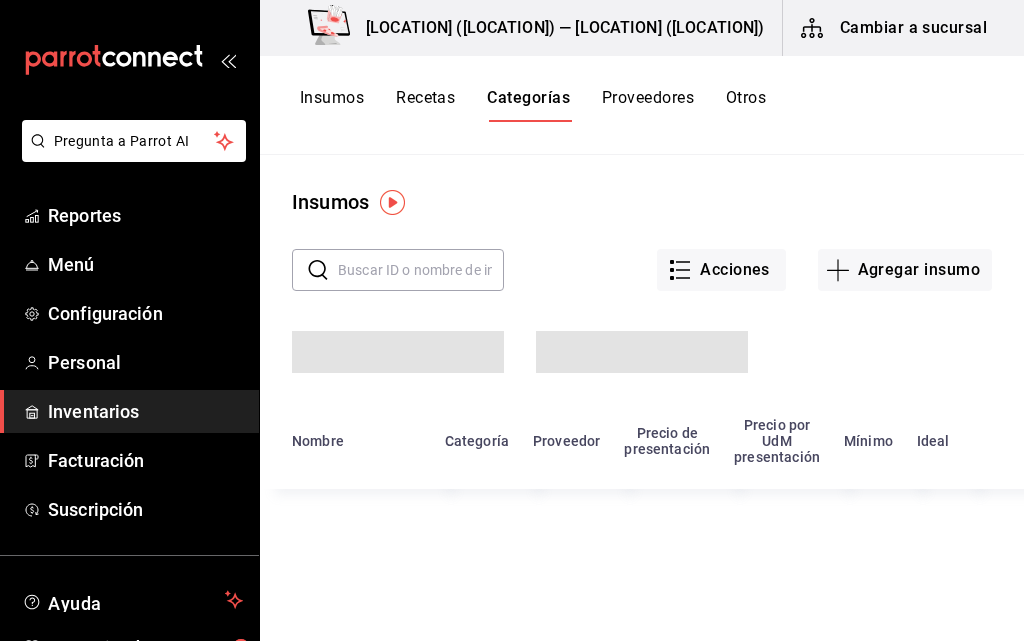 click on "Insumos" at bounding box center (332, 105) 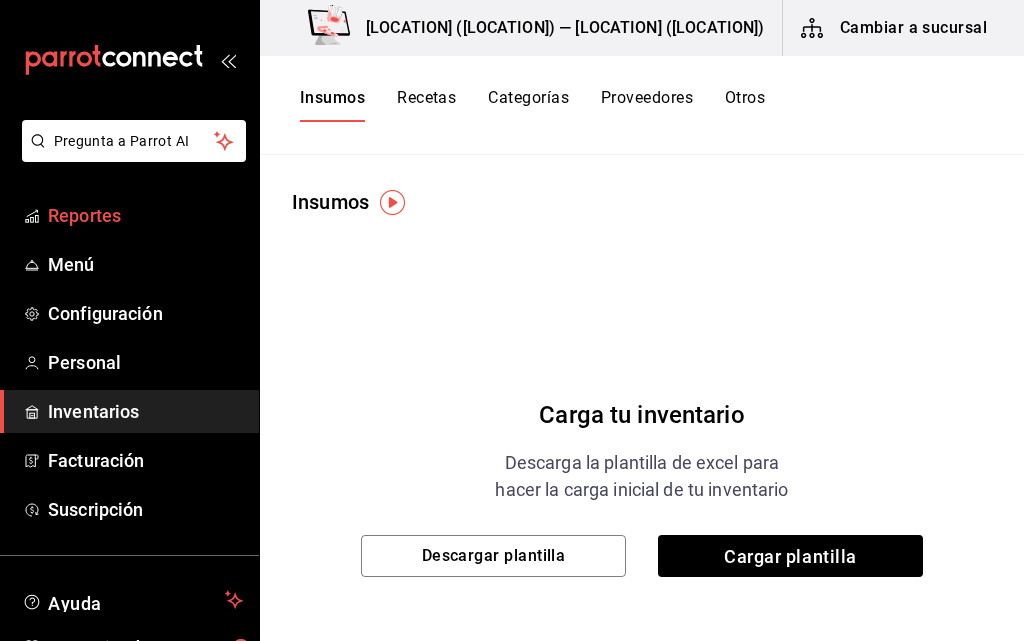 click on "Reportes" at bounding box center (145, 215) 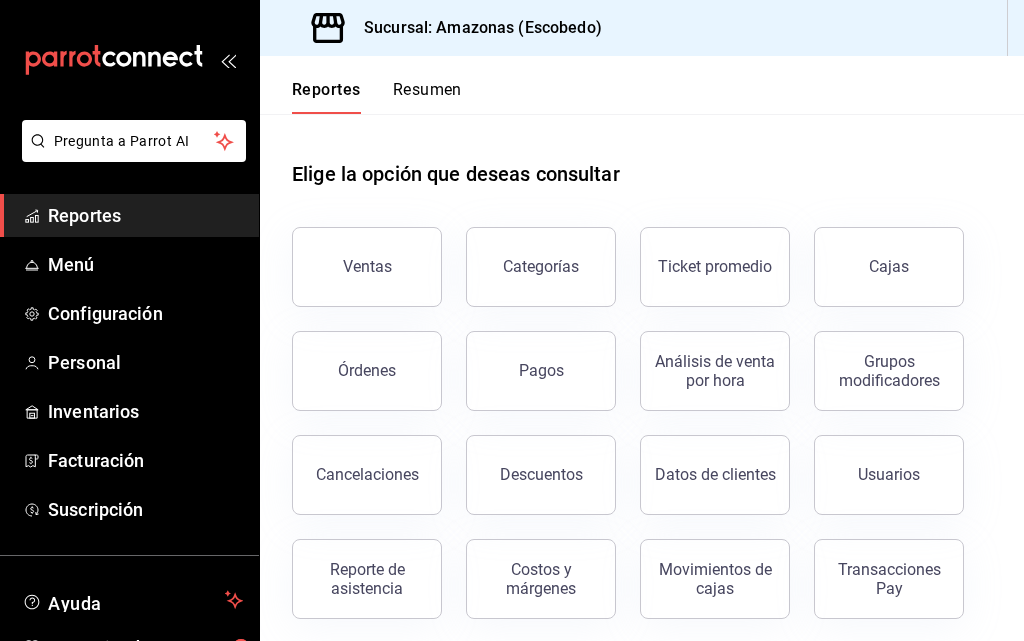 scroll, scrollTop: 10, scrollLeft: 0, axis: vertical 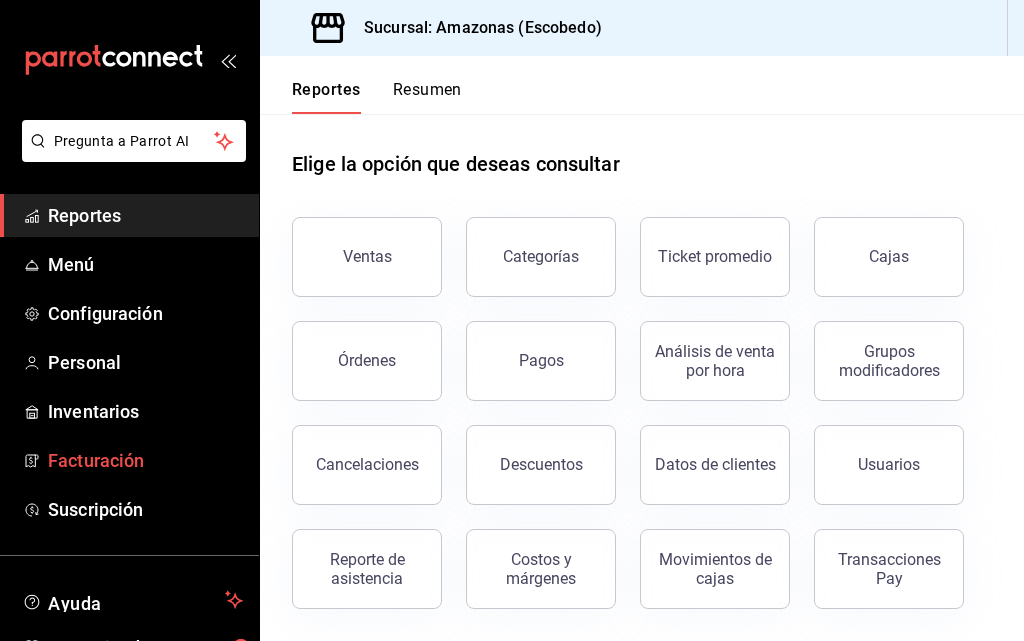 click on "Facturación" at bounding box center [145, 460] 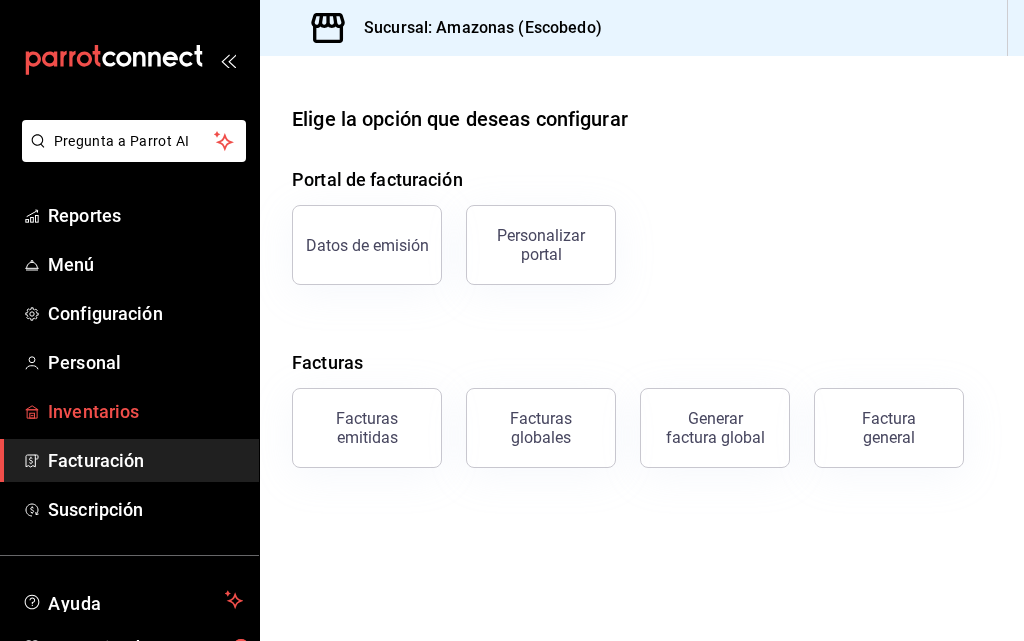 click on "Inventarios" at bounding box center (145, 411) 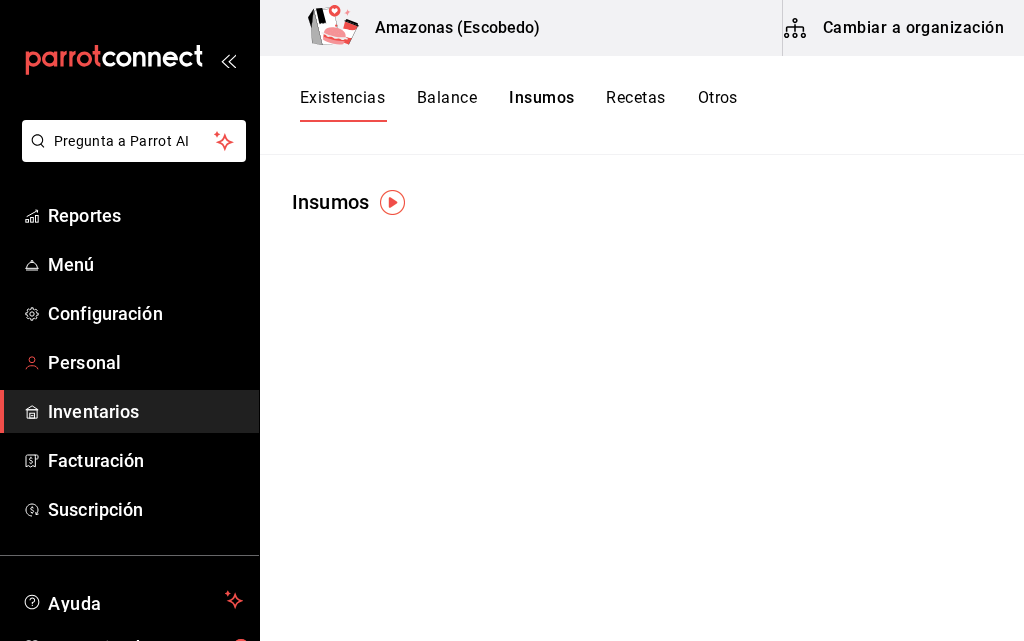 click on "Cambiar a organización" at bounding box center (895, 28) 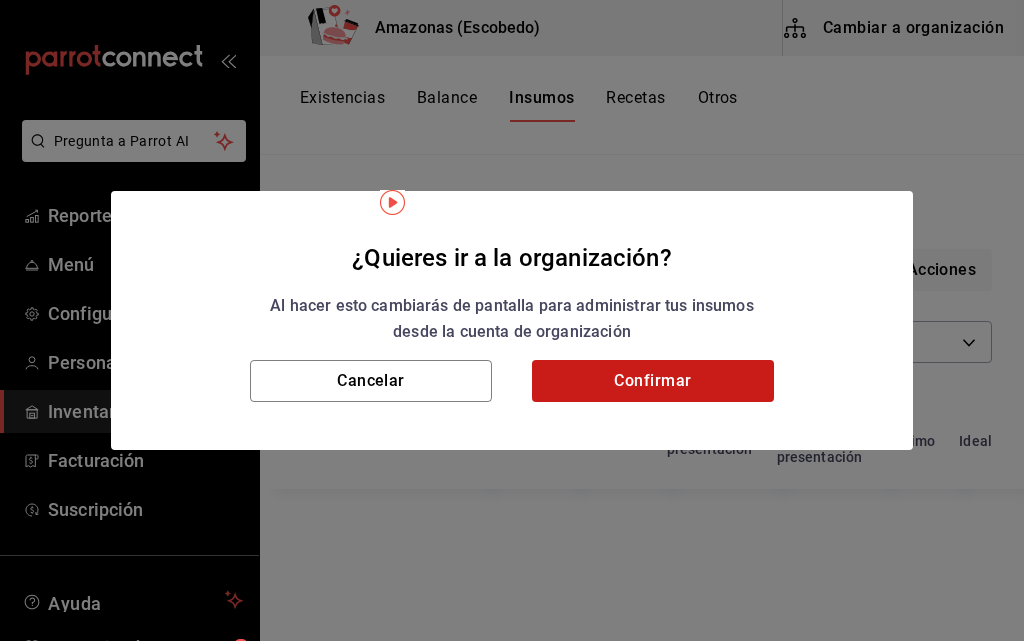type on "[UUID],[UUID]" 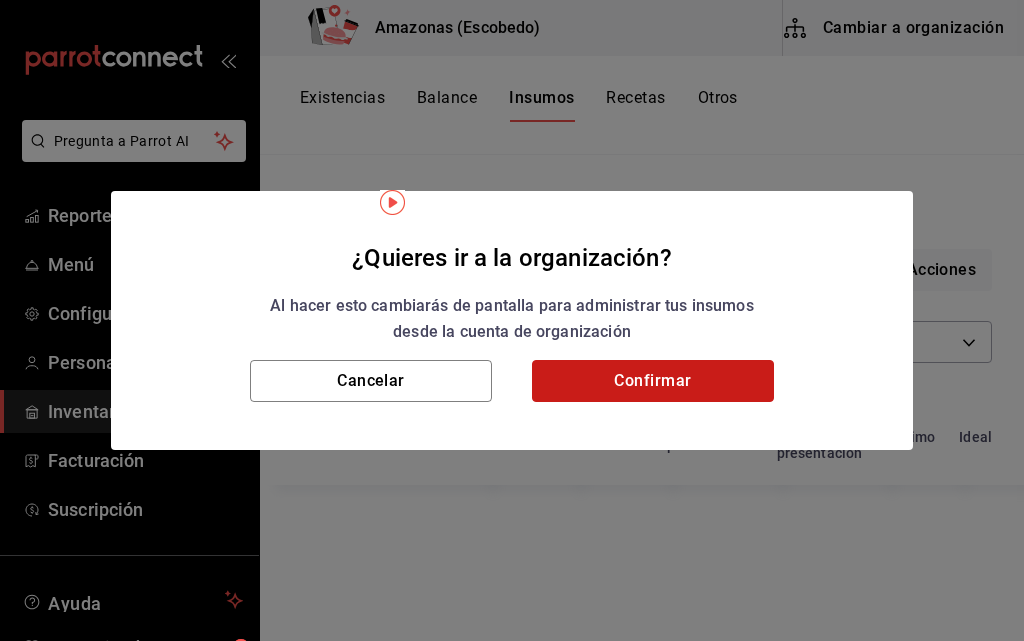 click on "Confirmar" at bounding box center (653, 381) 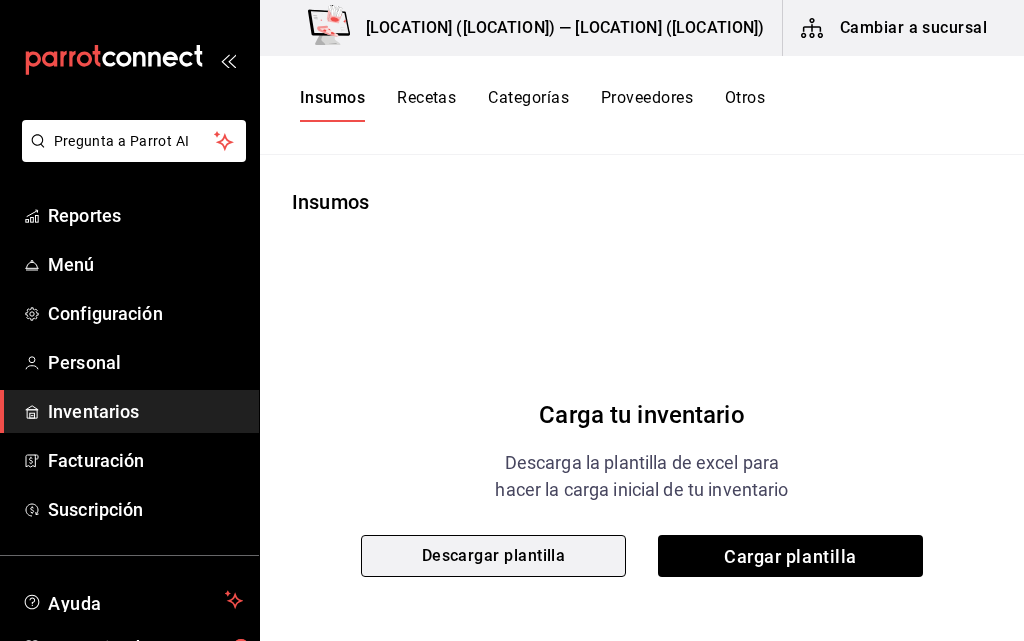 scroll, scrollTop: 90, scrollLeft: 0, axis: vertical 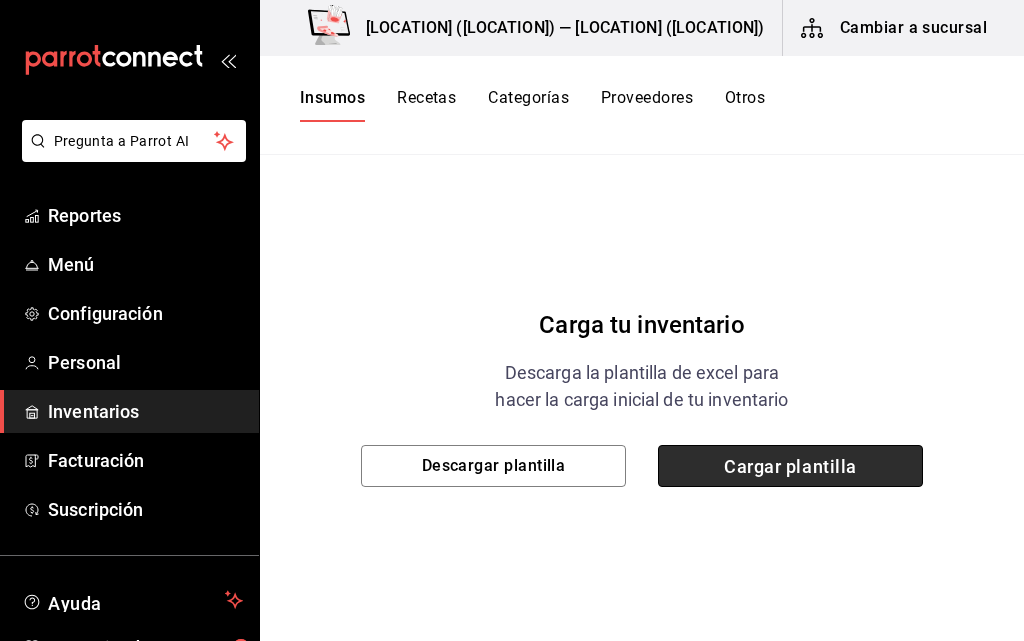 click on "Cargar plantilla" at bounding box center [790, 466] 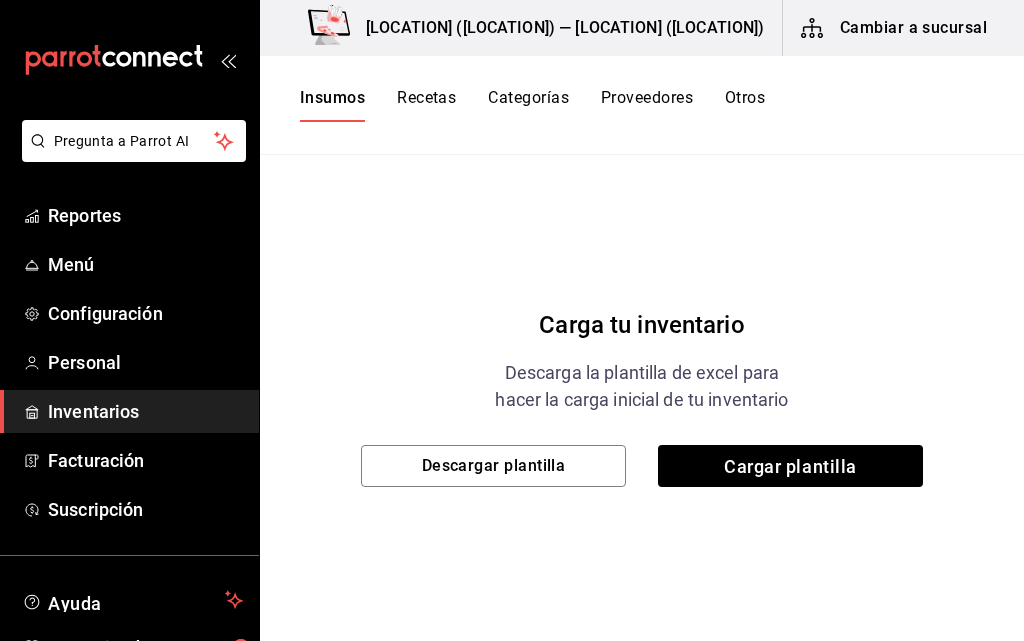 click on "Recetas" at bounding box center [426, 105] 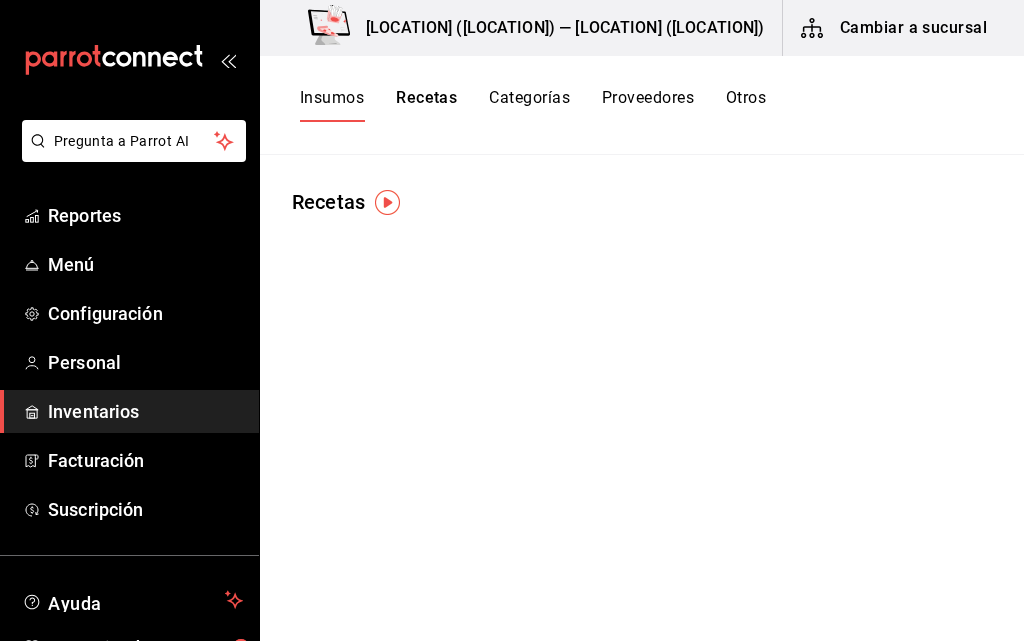 scroll, scrollTop: 0, scrollLeft: 0, axis: both 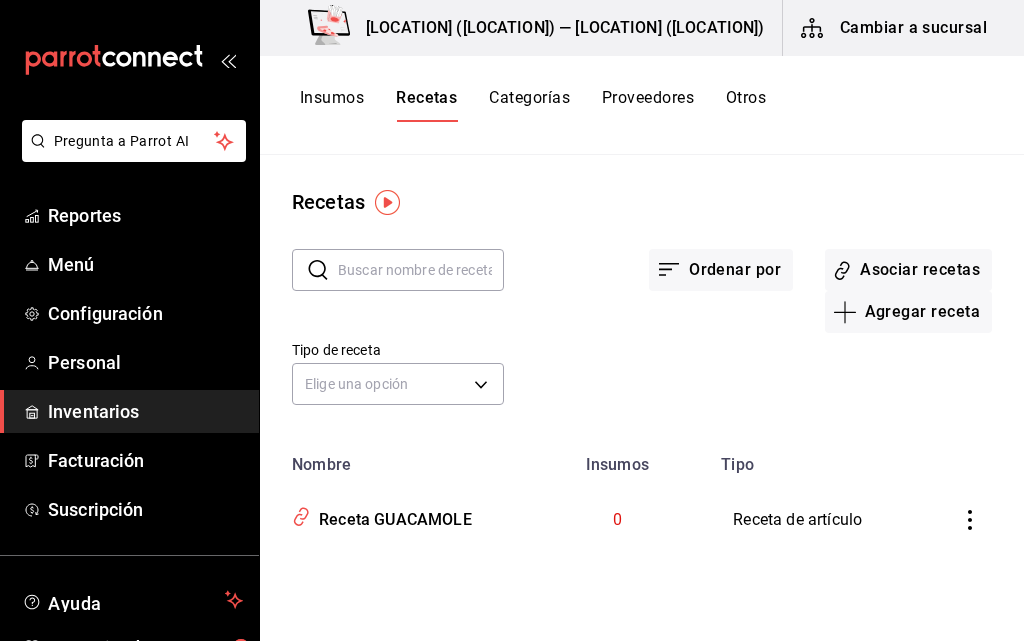 click 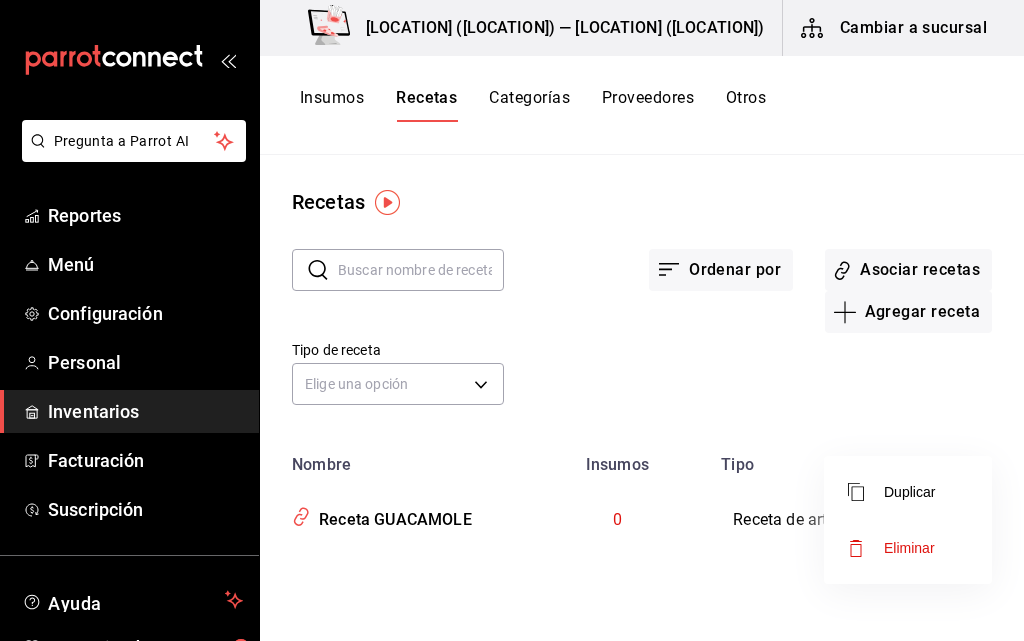 click at bounding box center (512, 320) 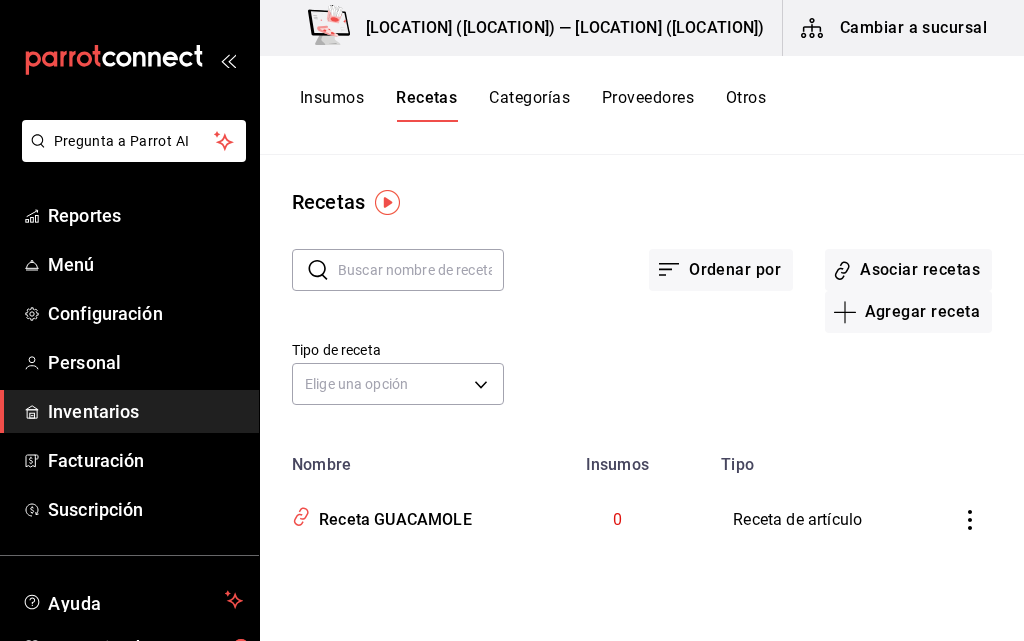 click on "Tipo de receta Elige una opción default" at bounding box center (626, 356) 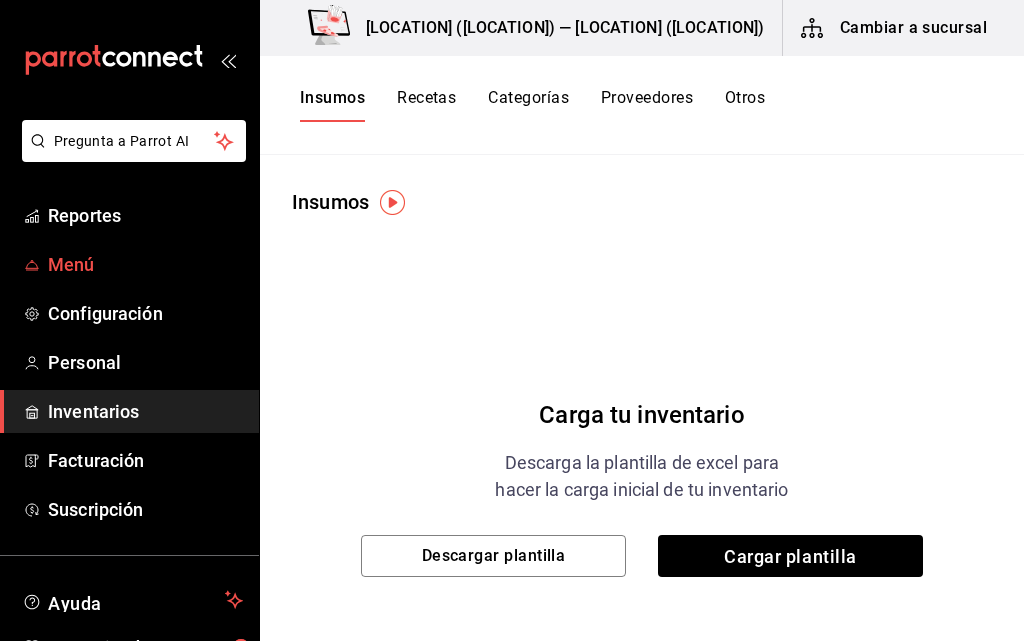click on "Menú" at bounding box center [145, 264] 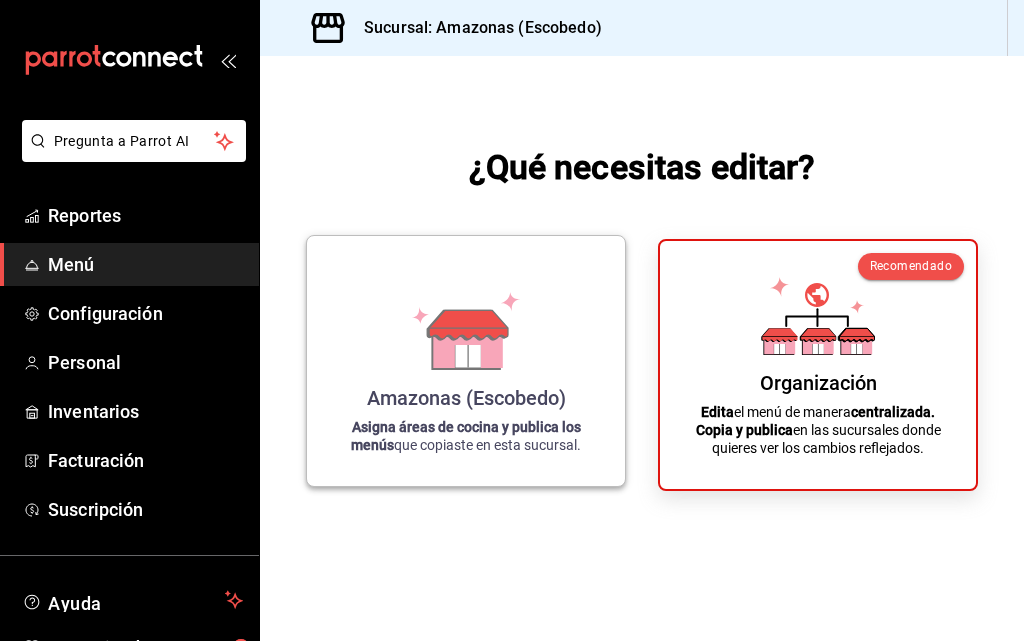 click on "Amazonas (Escobedo) Asigna áreas de cocina y publica los menús  que copiaste en esta sucursal." at bounding box center (466, 361) 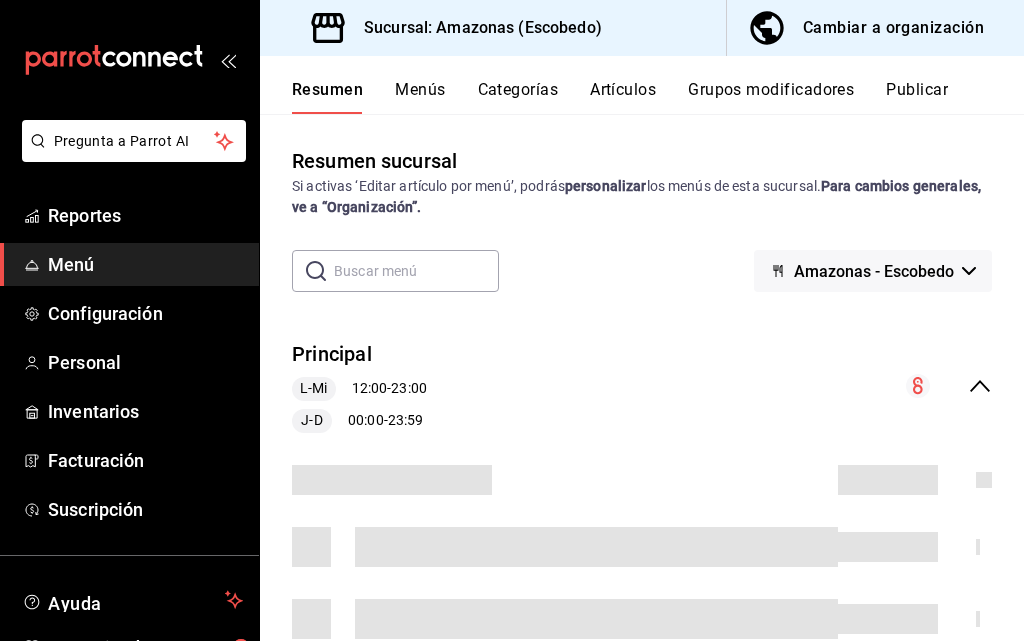 click on "Menús" at bounding box center (420, 97) 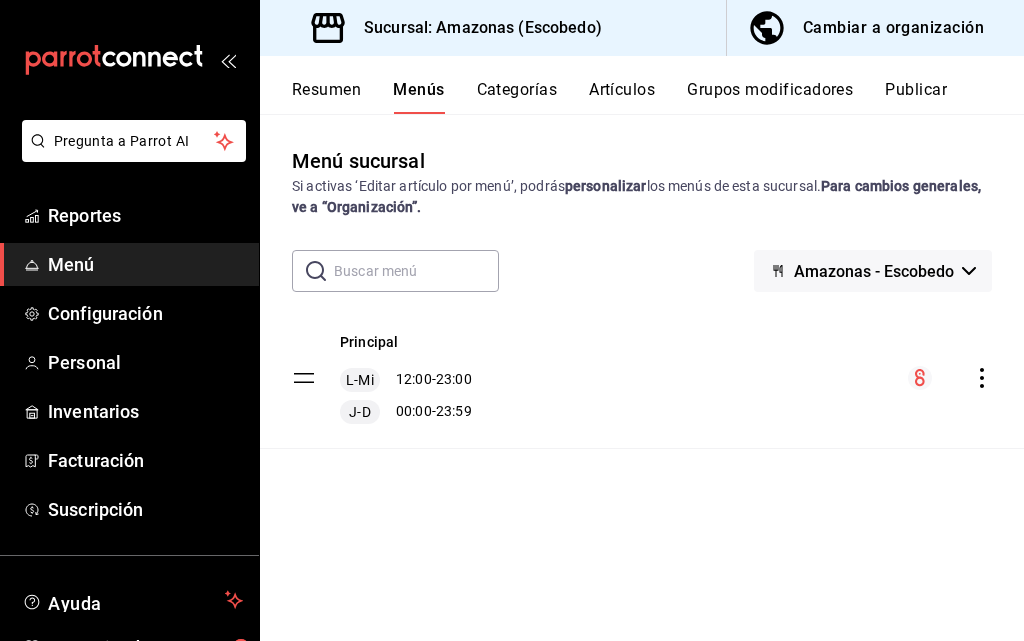 click 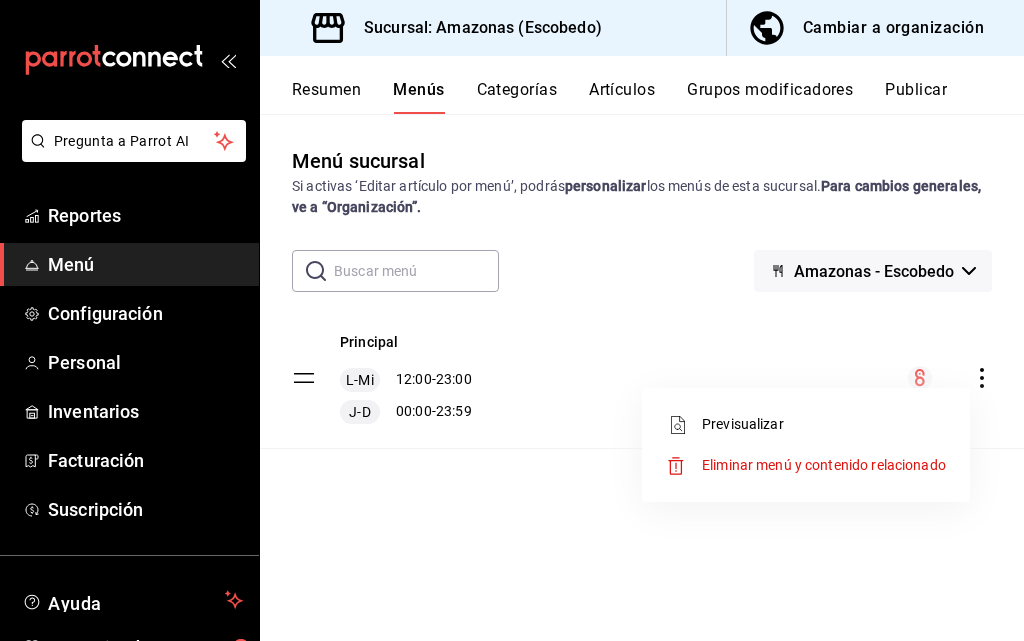 click at bounding box center (512, 320) 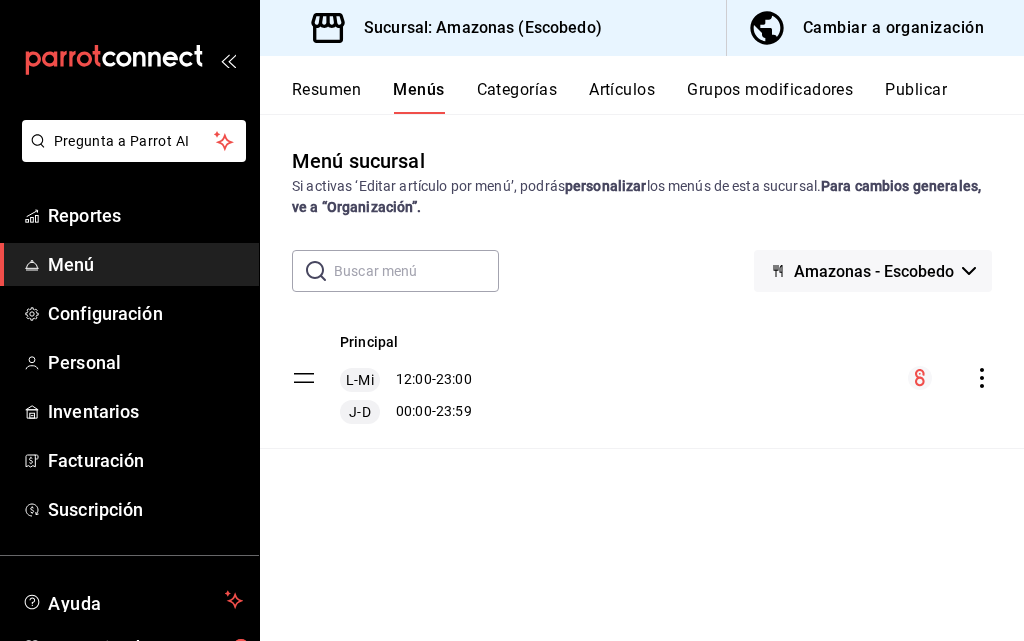 click on "Artículos" at bounding box center [622, 97] 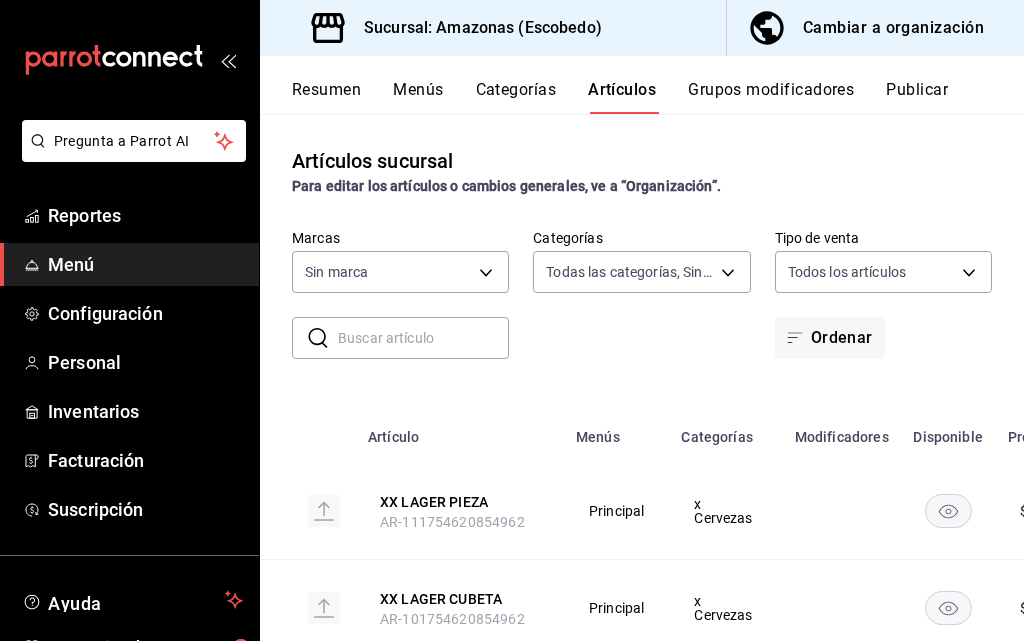 type on "[UUID],[UUID],[UUID],[UUID],[UUID],[UUID],[UUID],[UUID],[UUID],[UUID],[UUID],[UUID],[UUID],[UUID]" 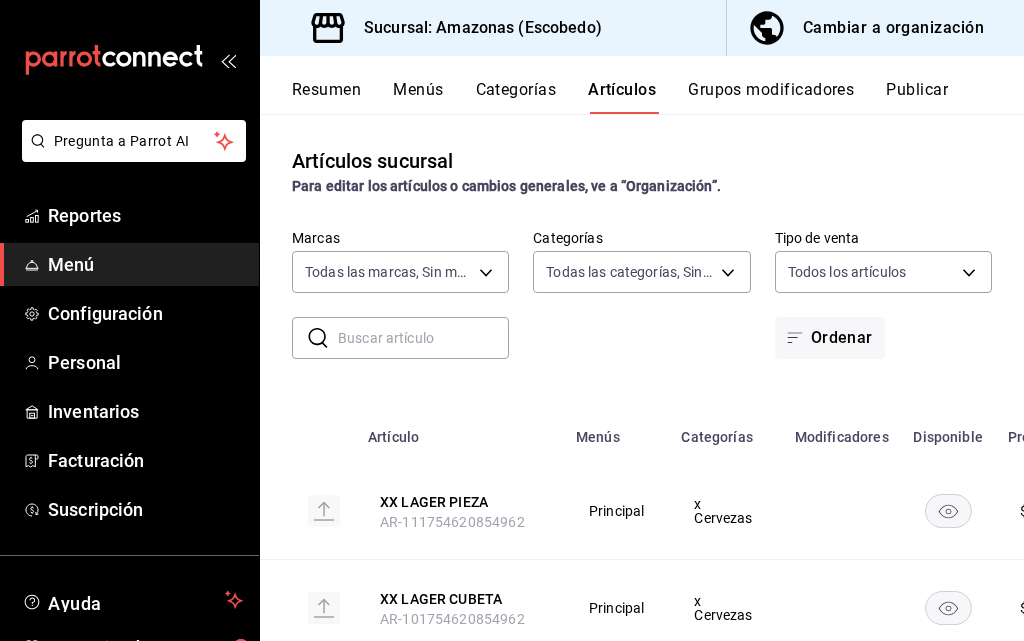 type on "[UUID]" 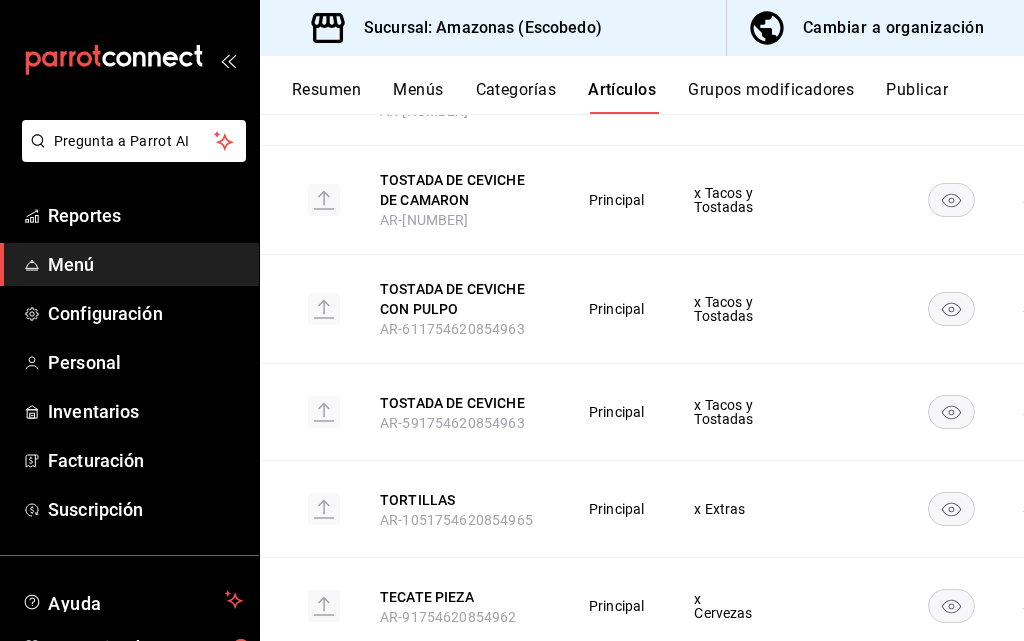 scroll, scrollTop: 0, scrollLeft: 0, axis: both 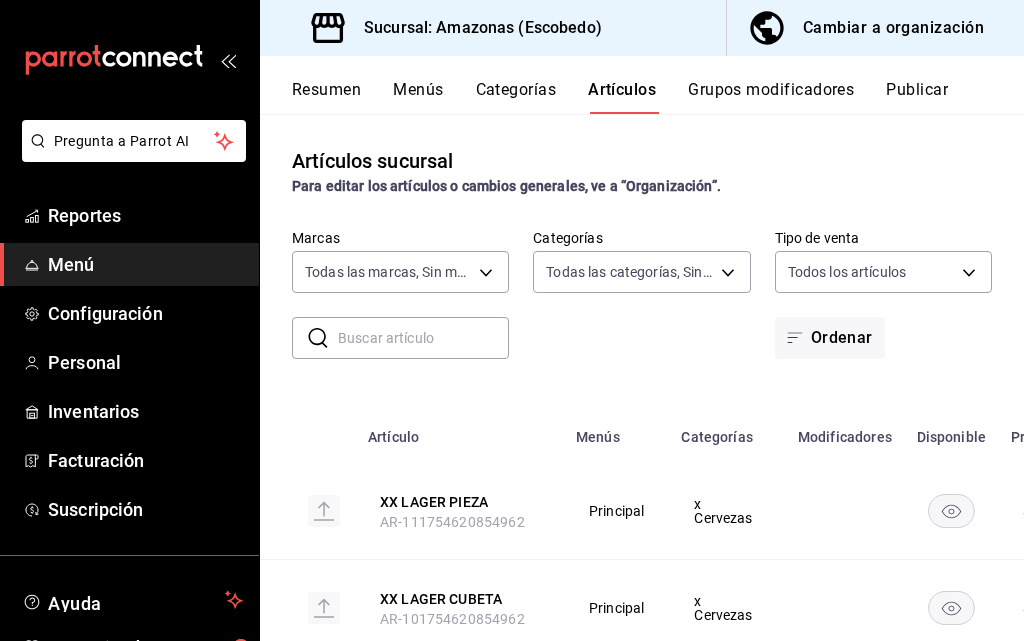 click on "Categorías" at bounding box center (516, 97) 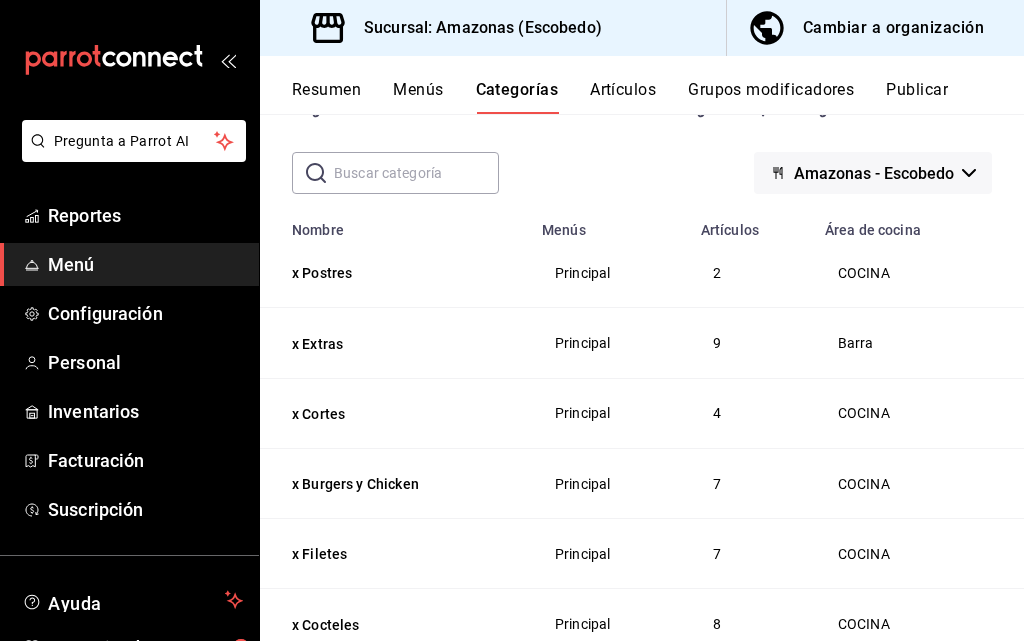 scroll, scrollTop: 100, scrollLeft: 0, axis: vertical 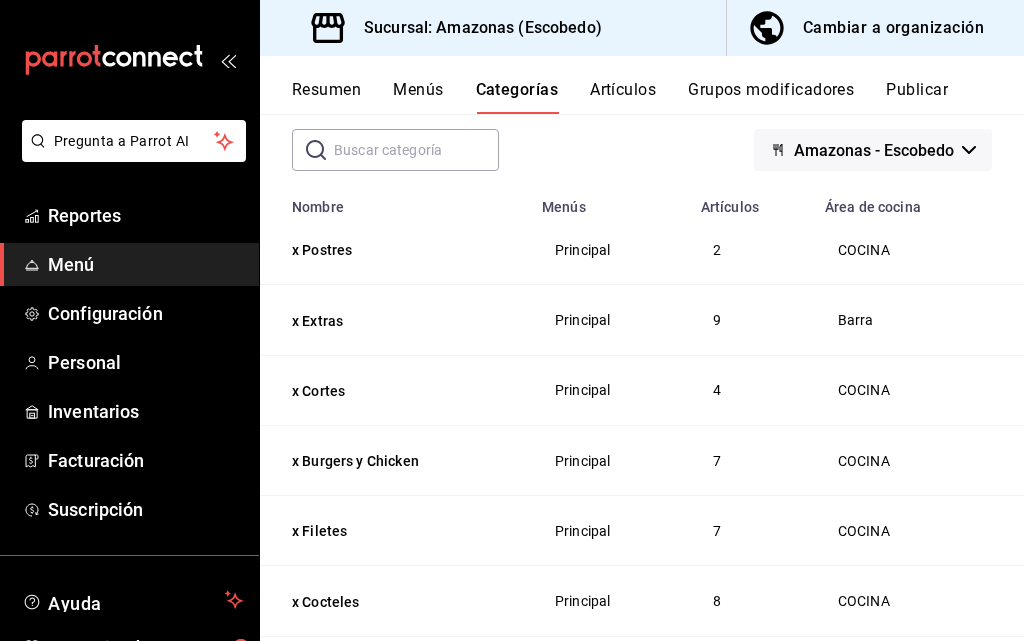 click on "Resumen" at bounding box center [326, 97] 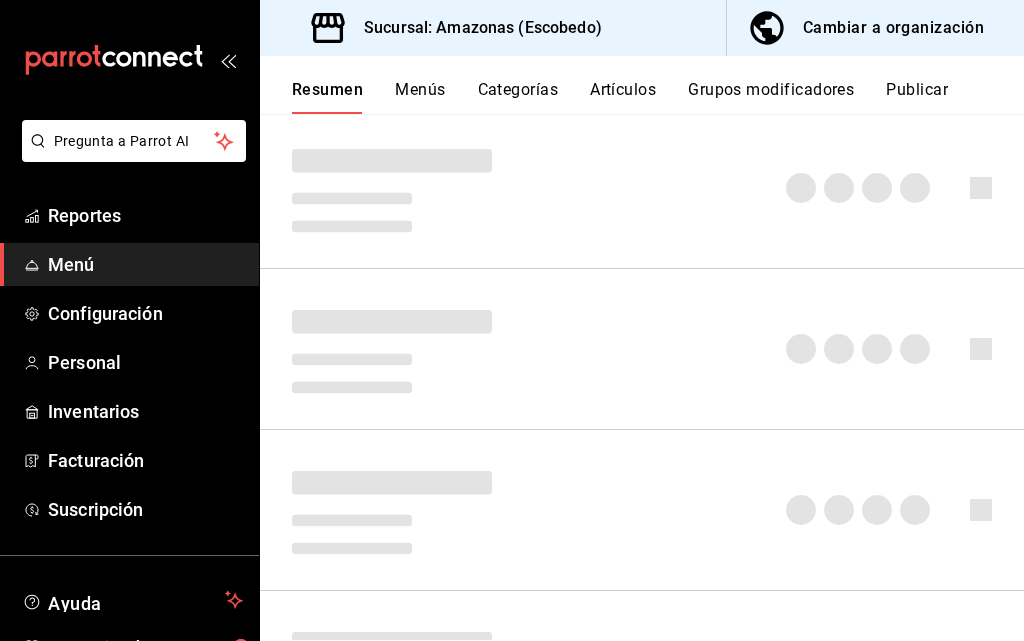 scroll, scrollTop: 100, scrollLeft: 0, axis: vertical 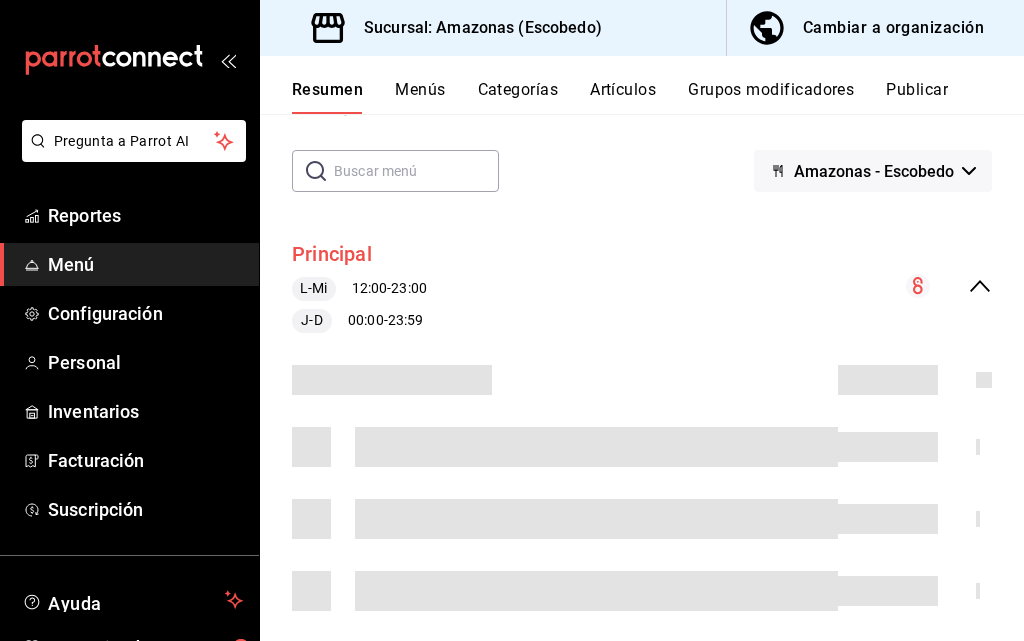 click on "Principal" at bounding box center (332, 254) 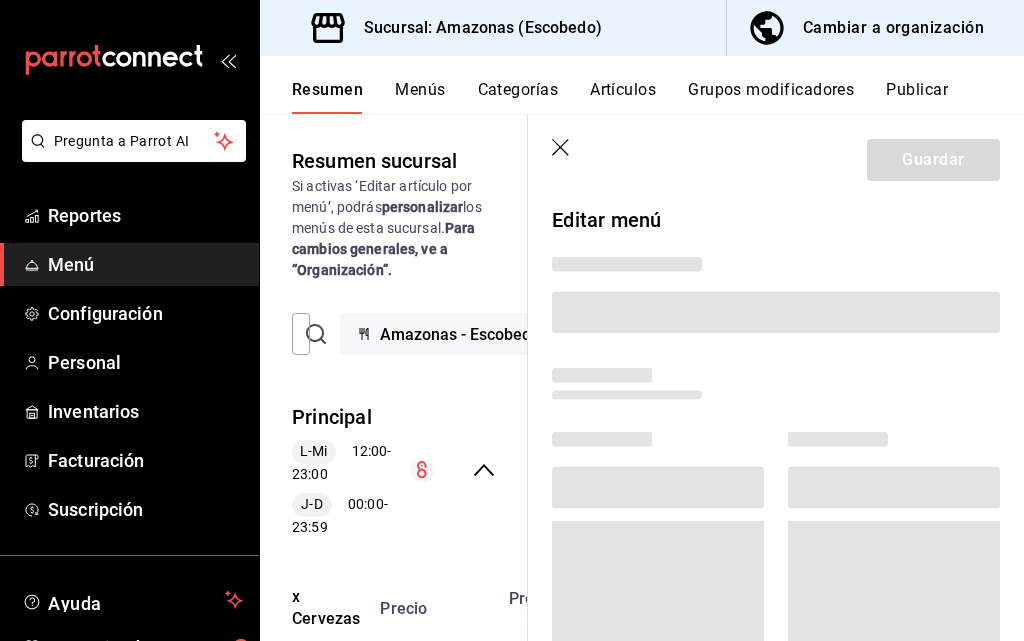 scroll, scrollTop: 1400, scrollLeft: 0, axis: vertical 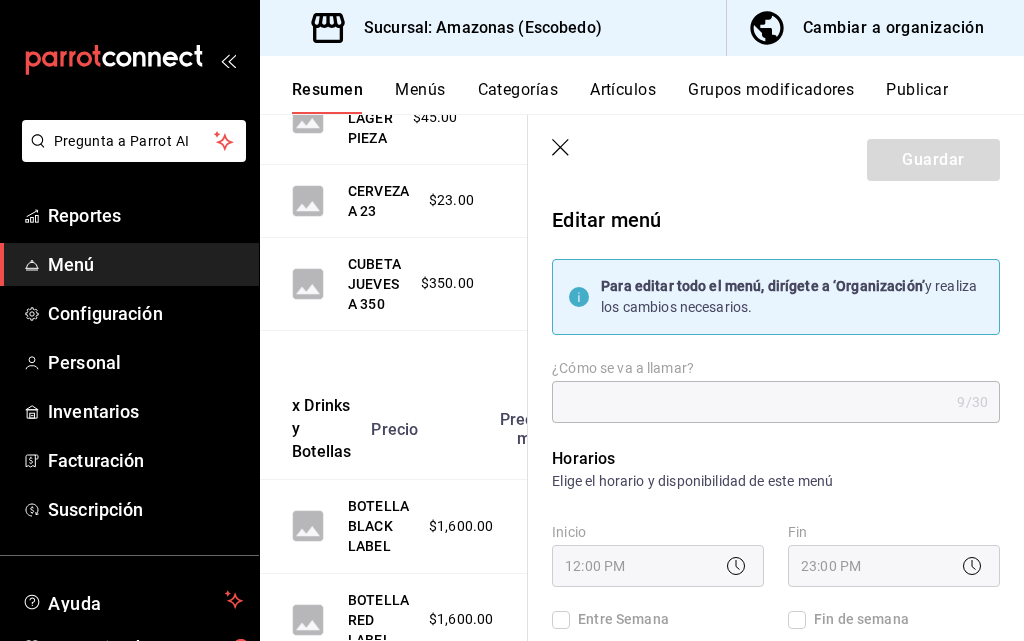 type on "Principal" 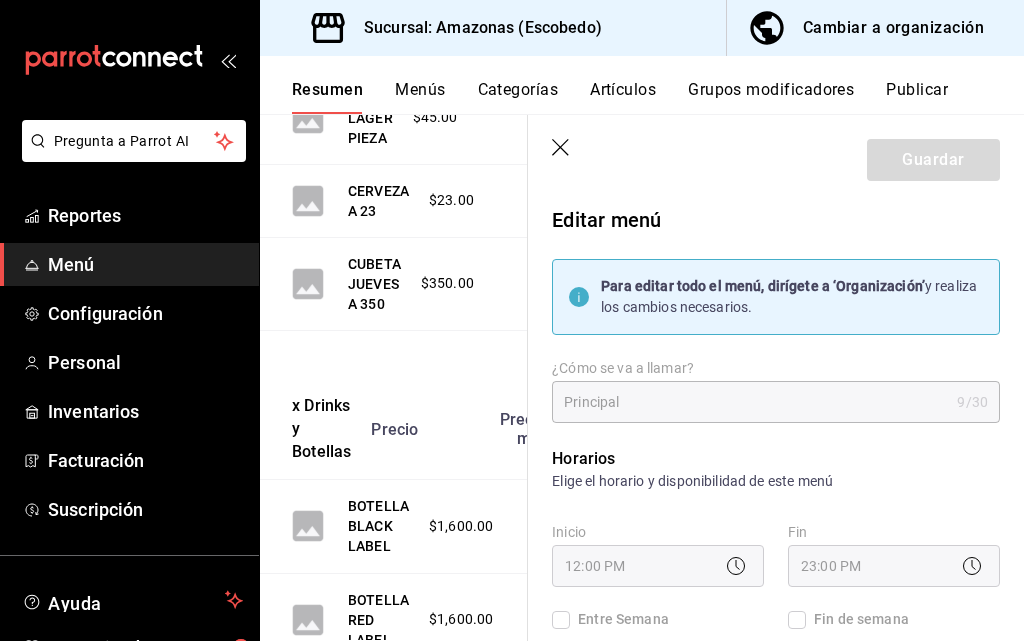 checkbox on "true" 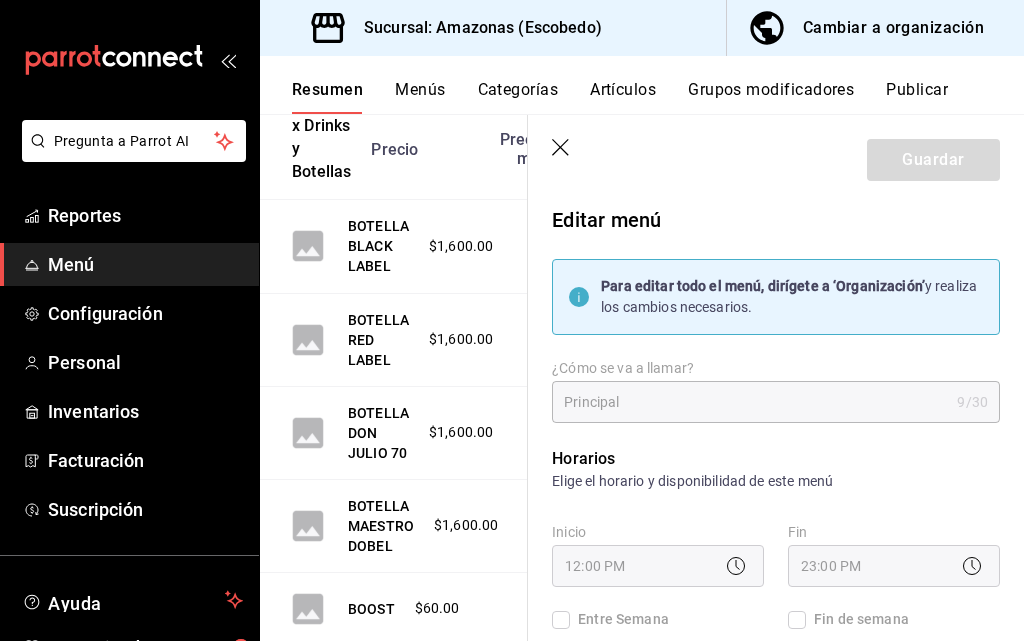 scroll, scrollTop: 2000, scrollLeft: 0, axis: vertical 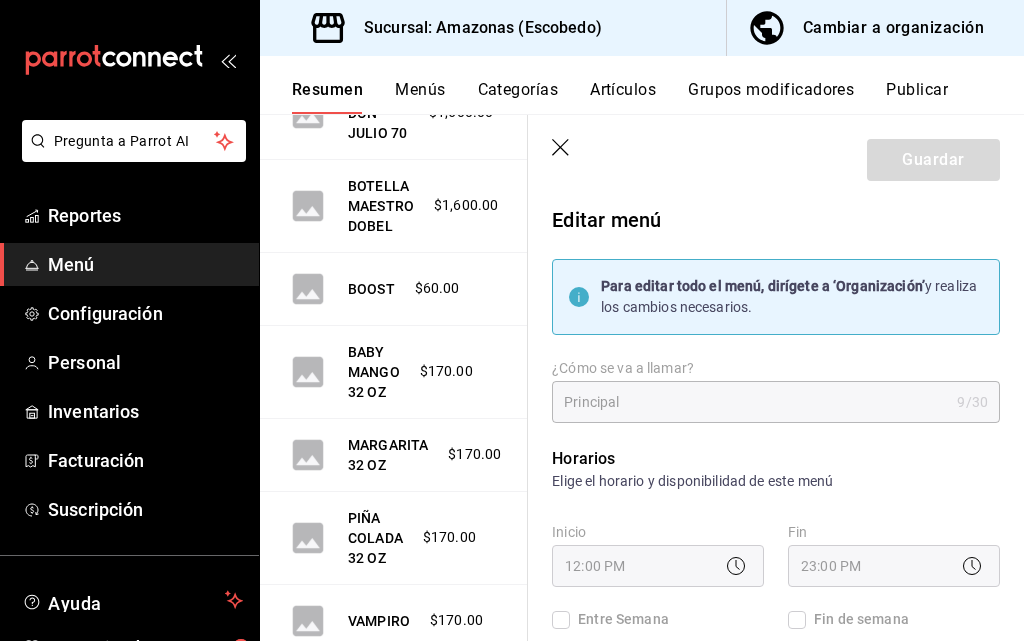 click 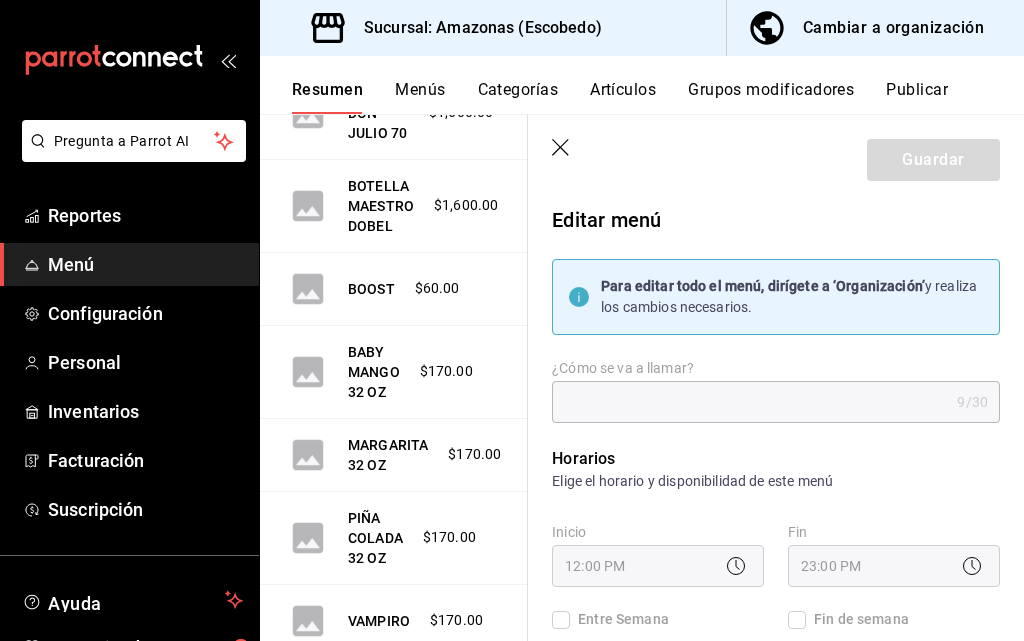 checkbox on "false" 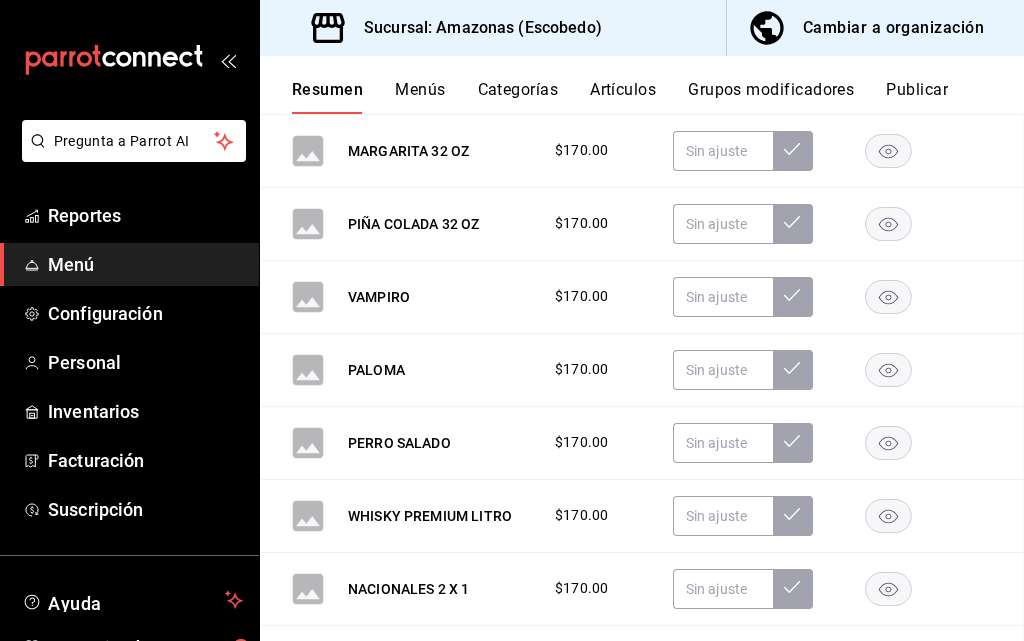 checkbox on "false" 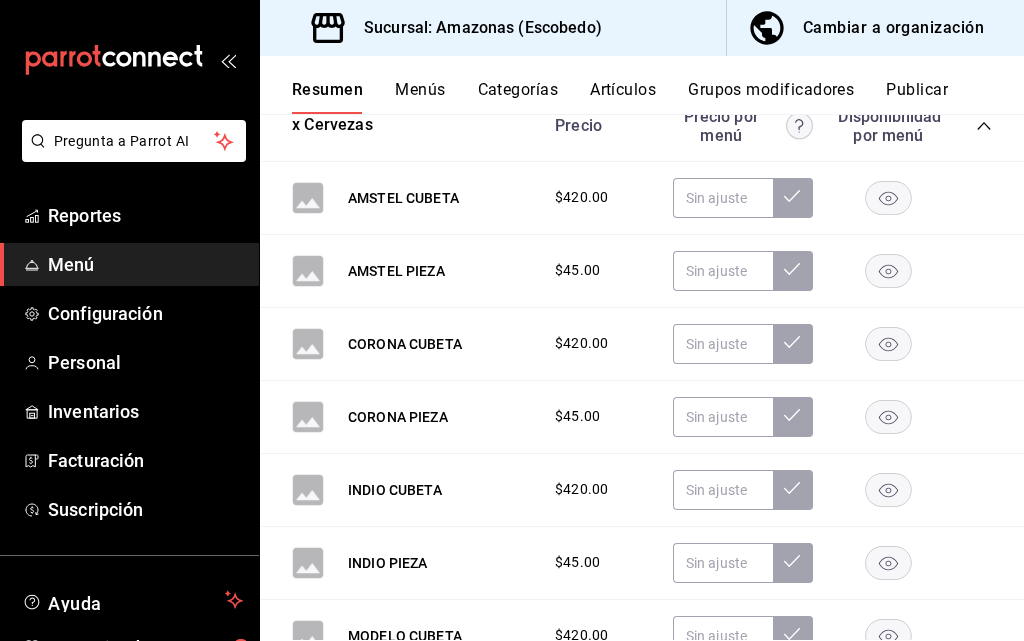 scroll, scrollTop: 0, scrollLeft: 0, axis: both 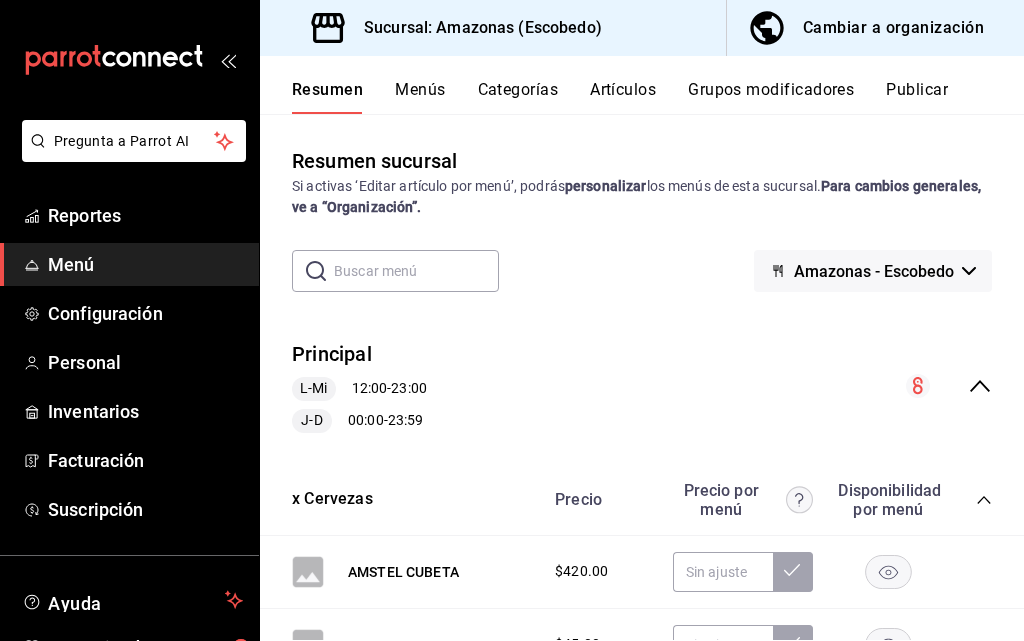 click on "Cambiar a organización" at bounding box center [893, 28] 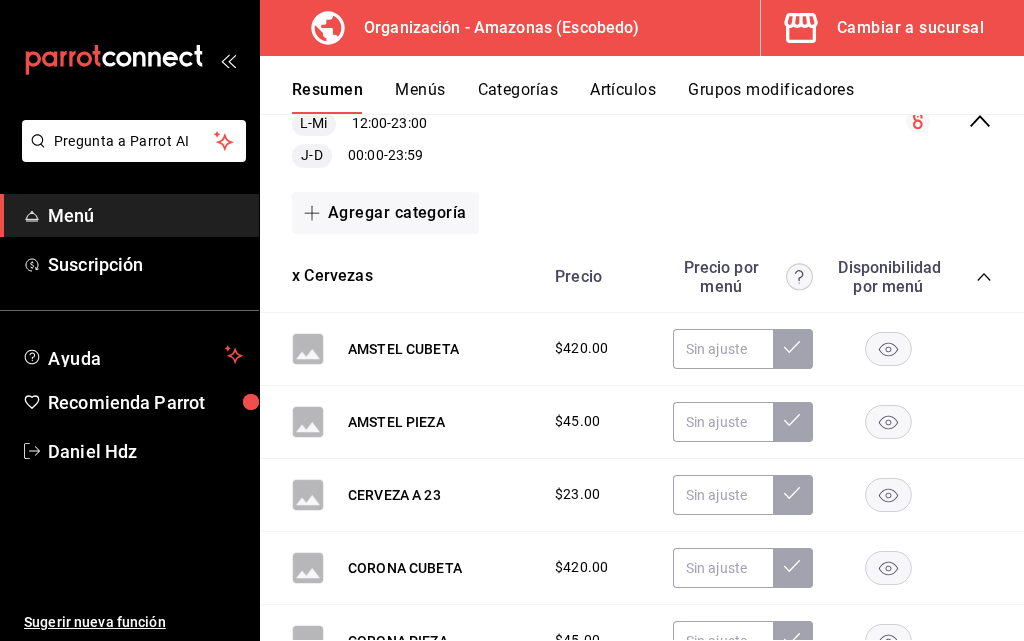 scroll, scrollTop: 300, scrollLeft: 0, axis: vertical 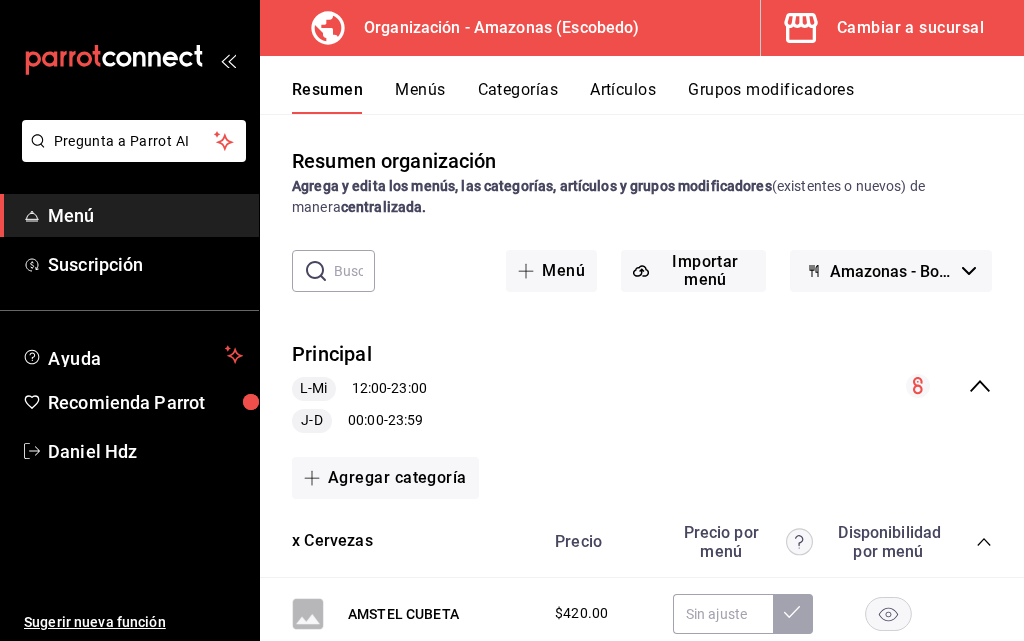 click on "Categorías" at bounding box center [518, 97] 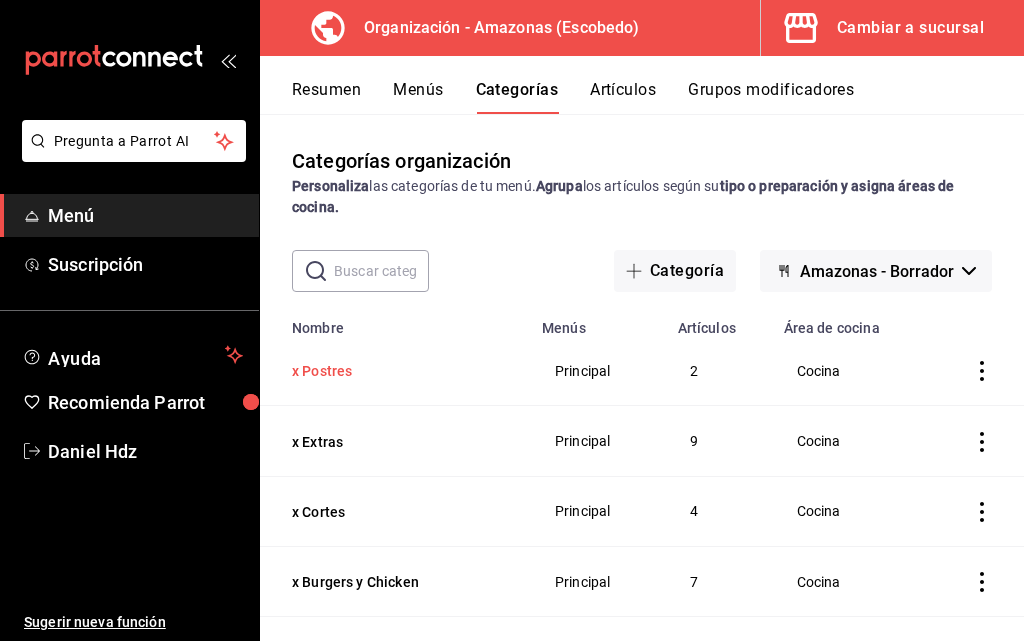 click on "x Postres" at bounding box center (392, 371) 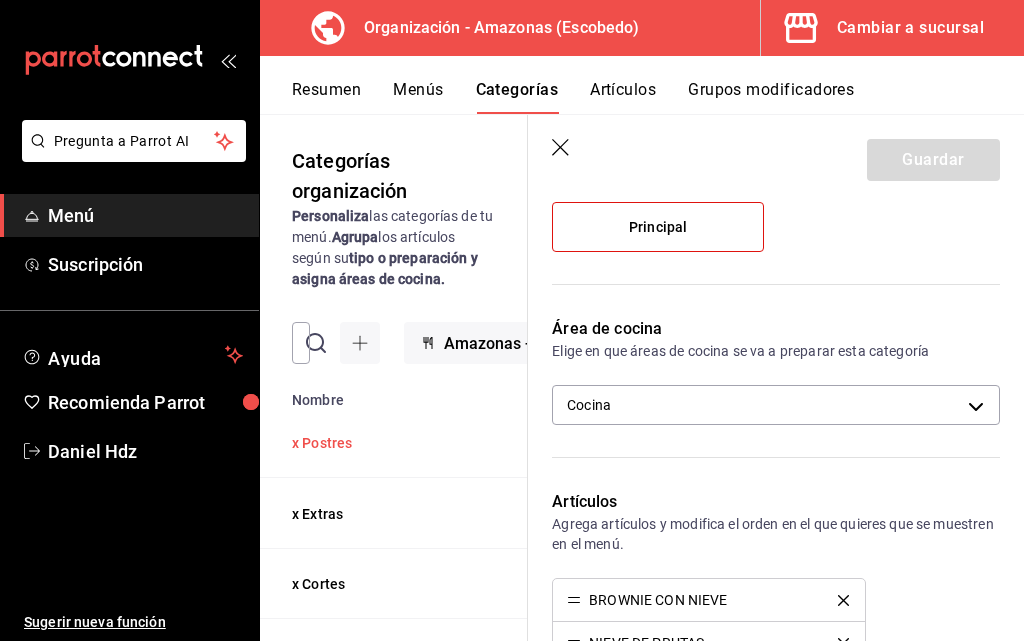 scroll, scrollTop: 0, scrollLeft: 0, axis: both 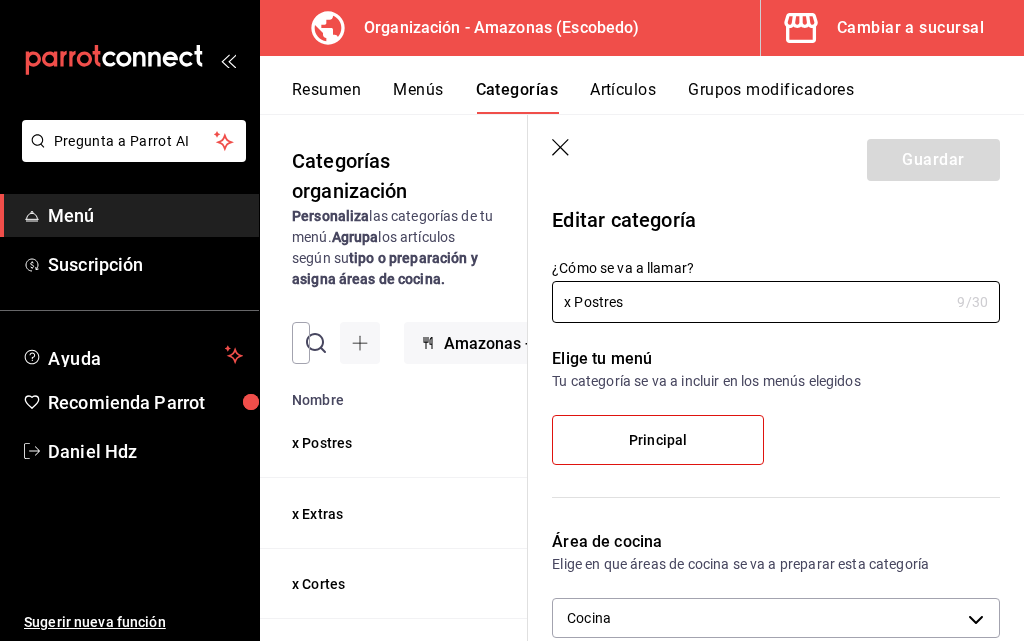 click 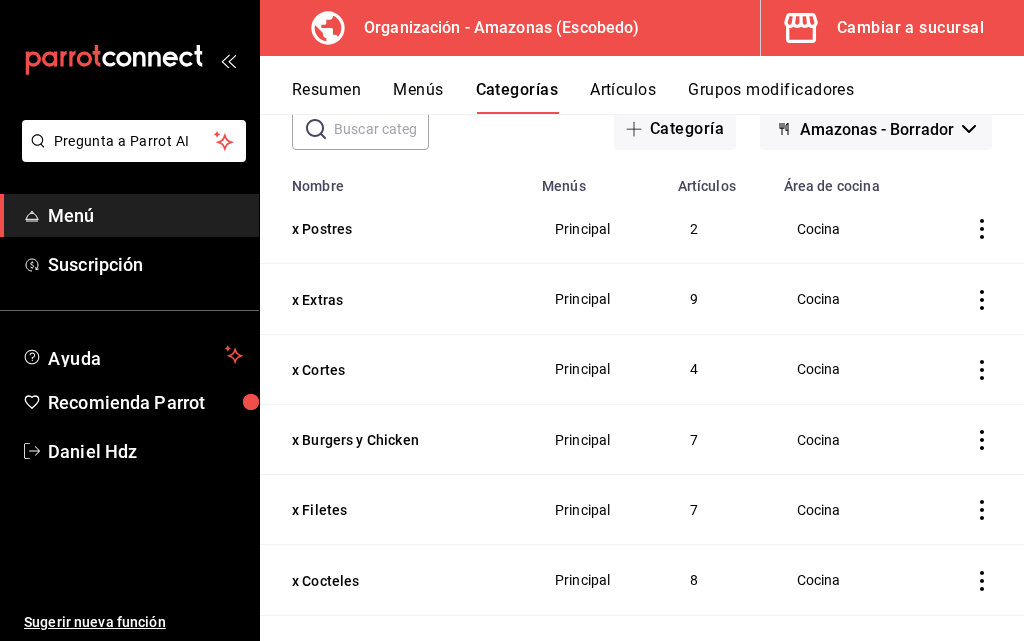 scroll, scrollTop: 140, scrollLeft: 0, axis: vertical 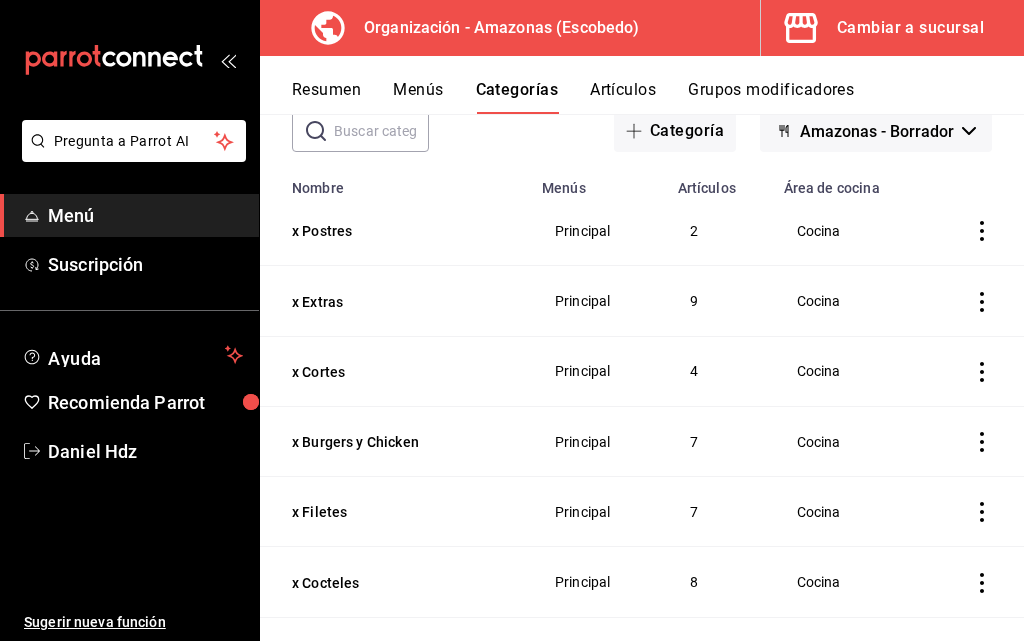 click on "Organización - Amazonas (Escobedo)" at bounding box center [493, 28] 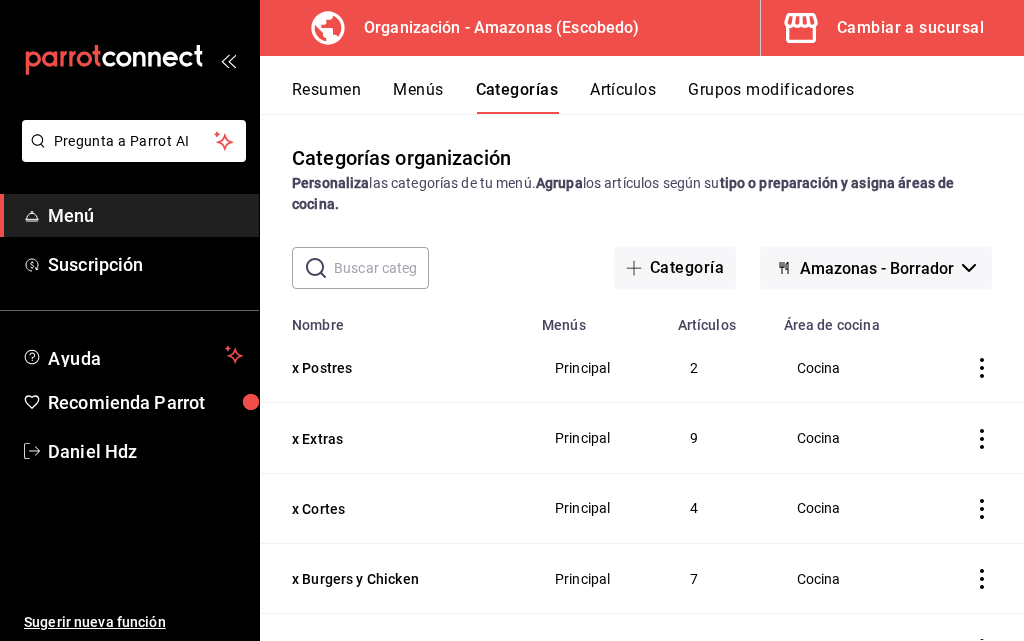 scroll, scrollTop: 0, scrollLeft: 0, axis: both 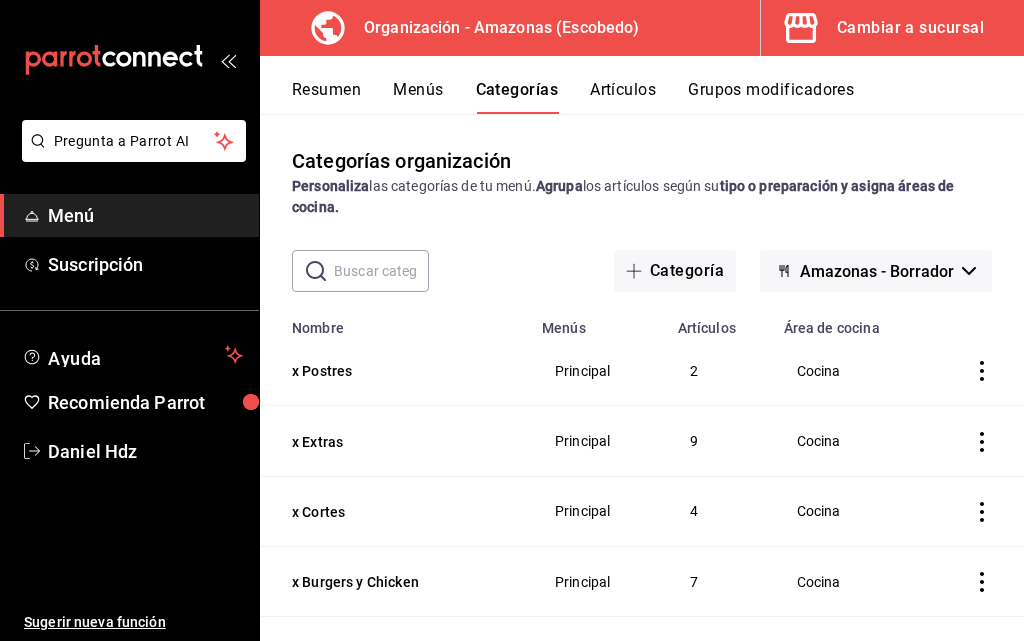 click on "Menús" at bounding box center [418, 97] 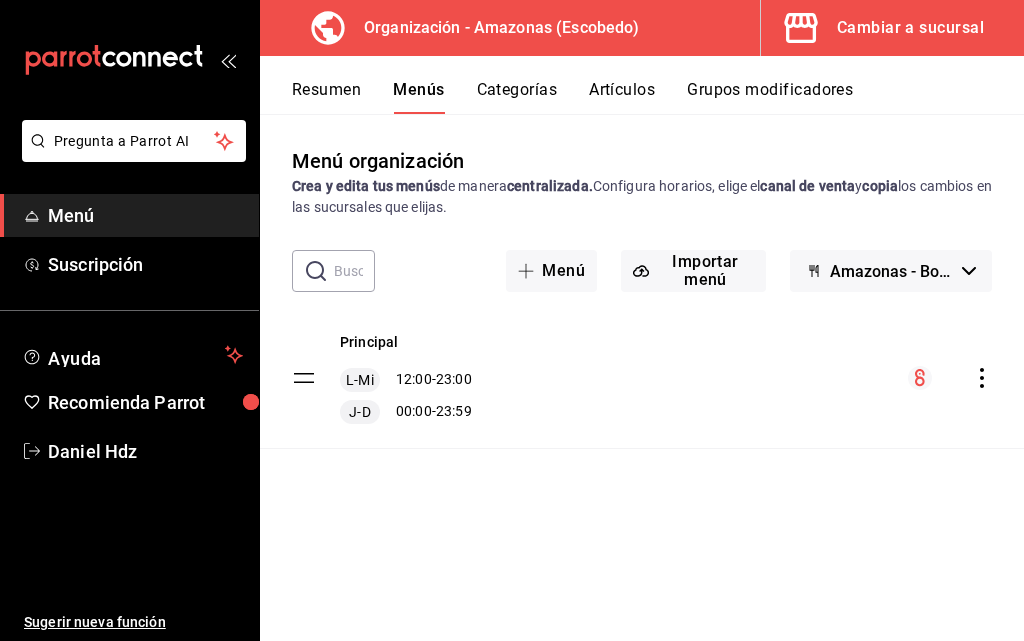 click 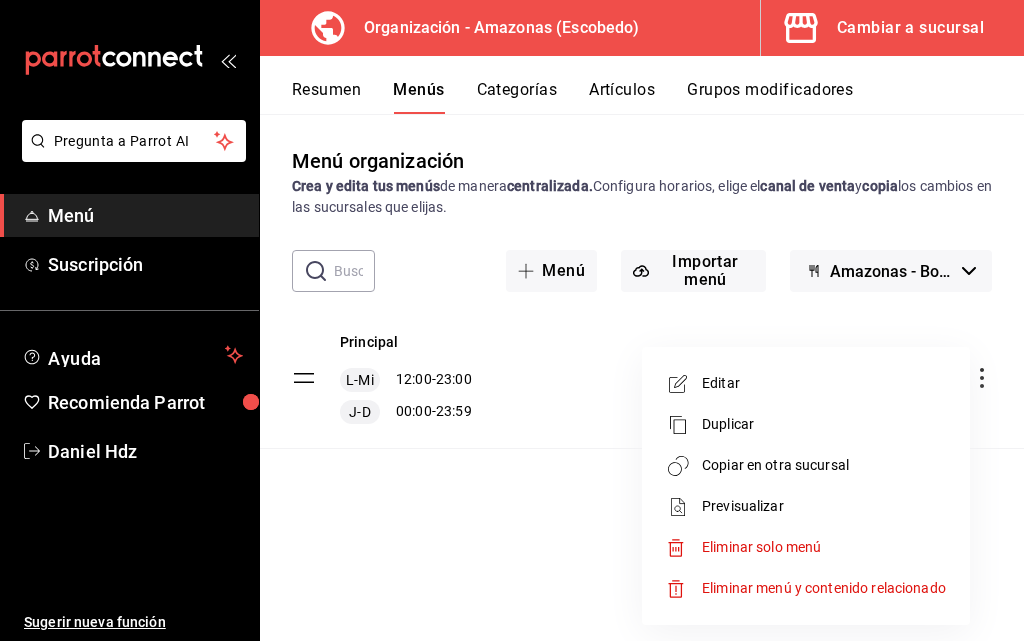 click at bounding box center [512, 320] 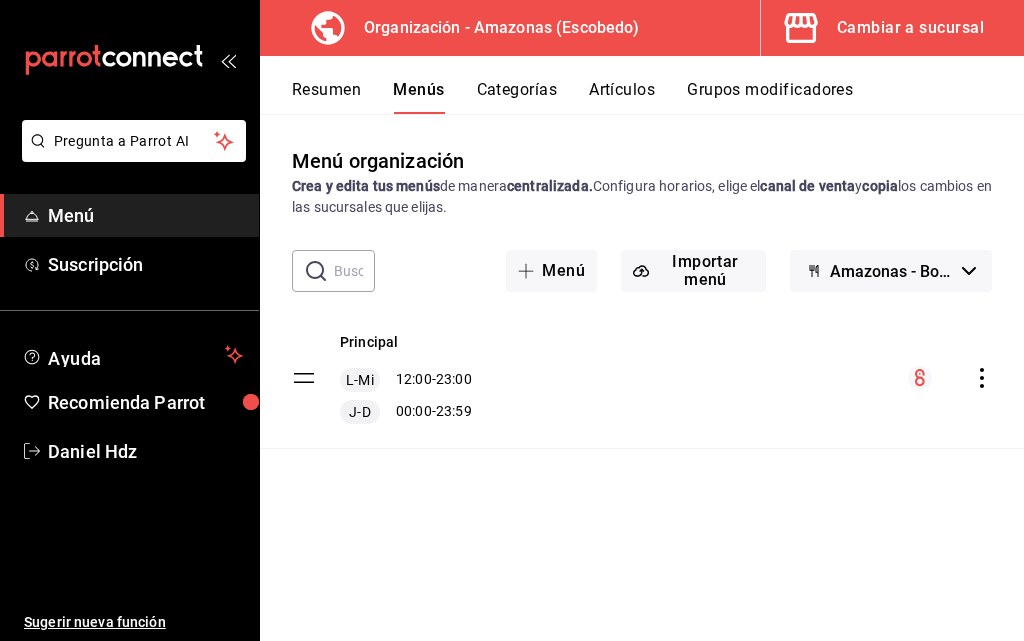 click 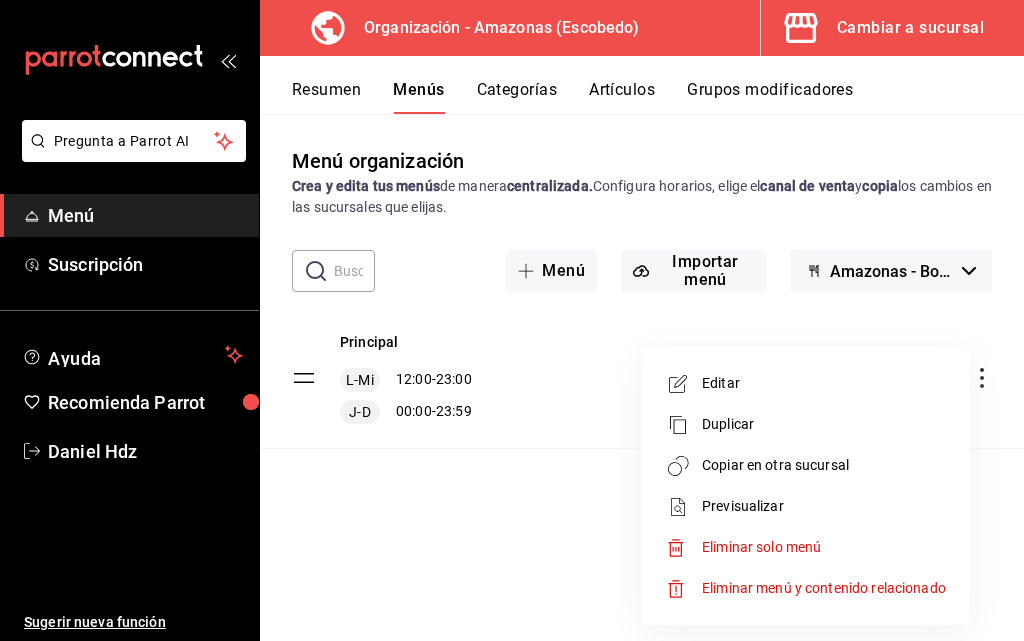 click on "Editar" at bounding box center (824, 383) 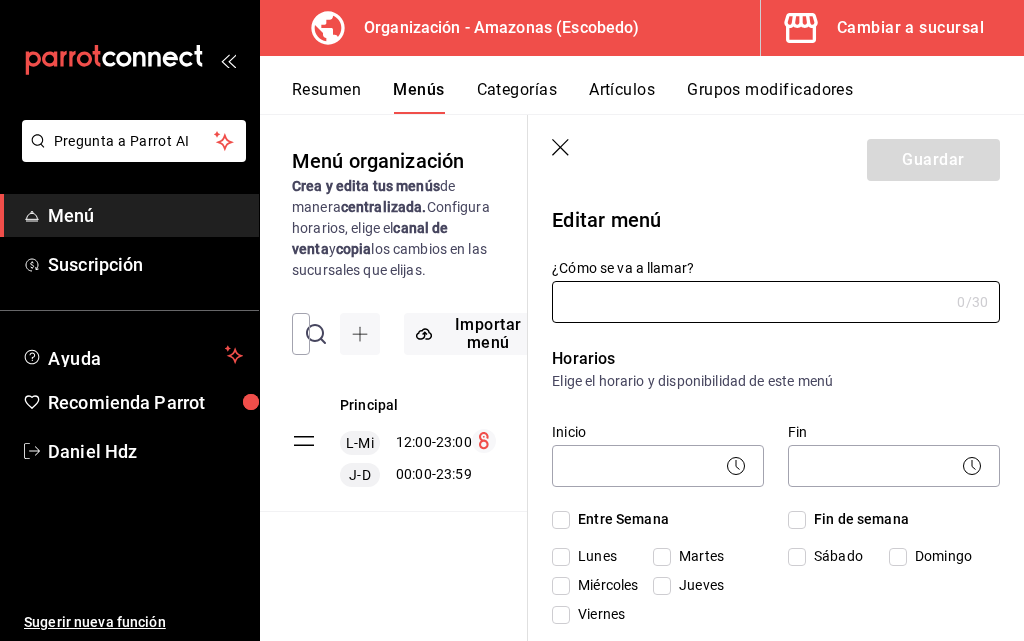 type on "Principal" 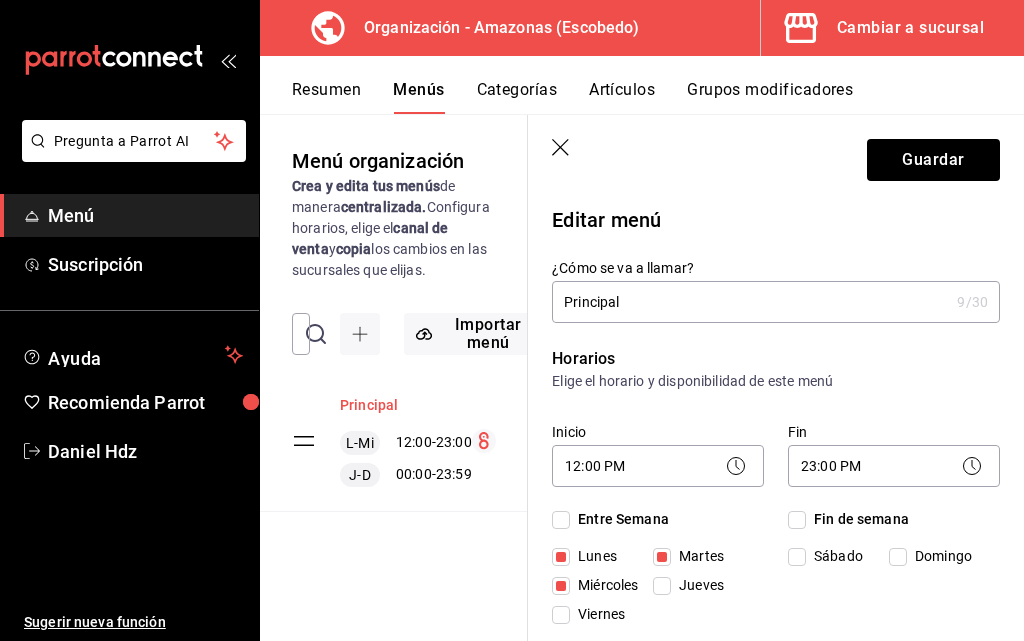 click on "Principal" at bounding box center (369, 405) 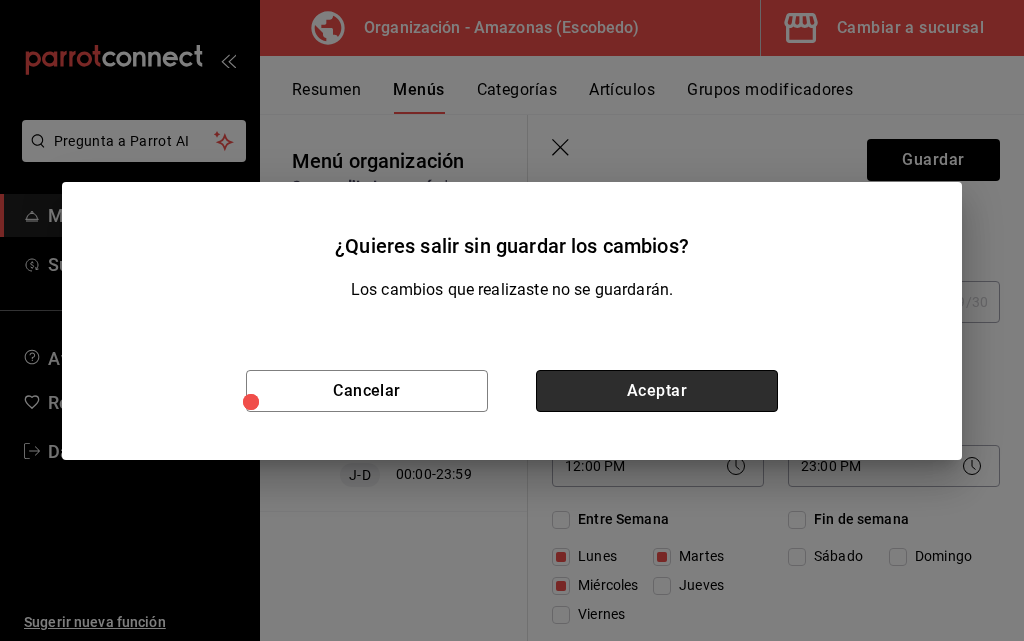 click on "Aceptar" at bounding box center [657, 391] 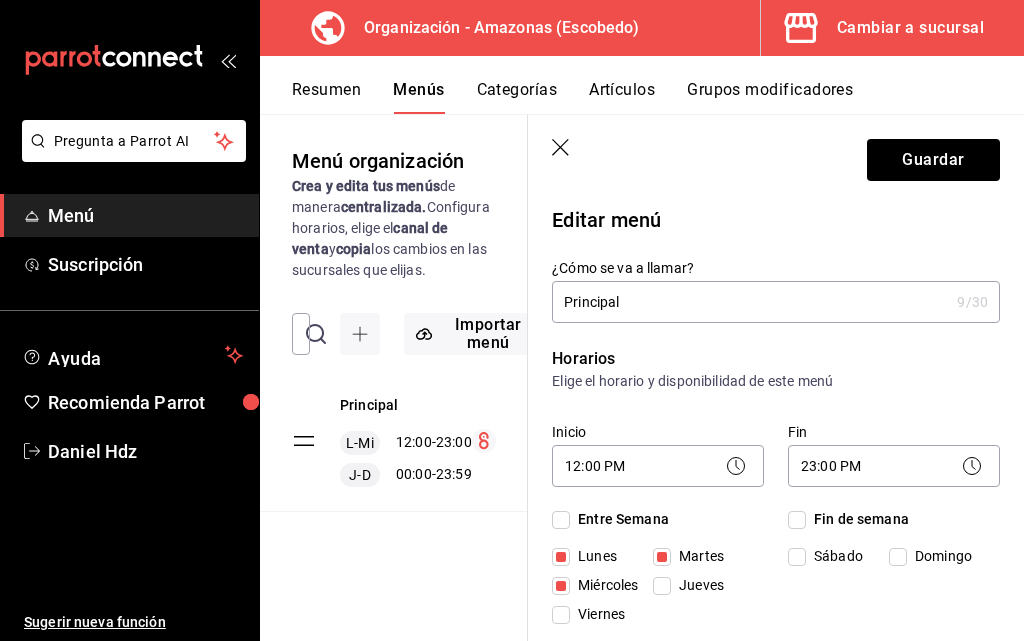 click 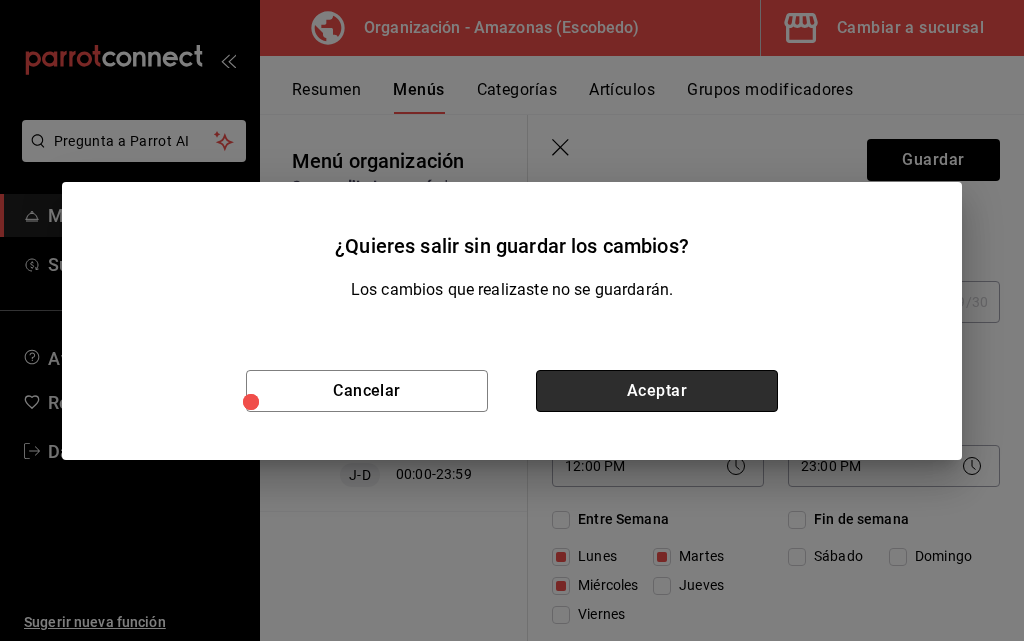 click on "Aceptar" at bounding box center (657, 391) 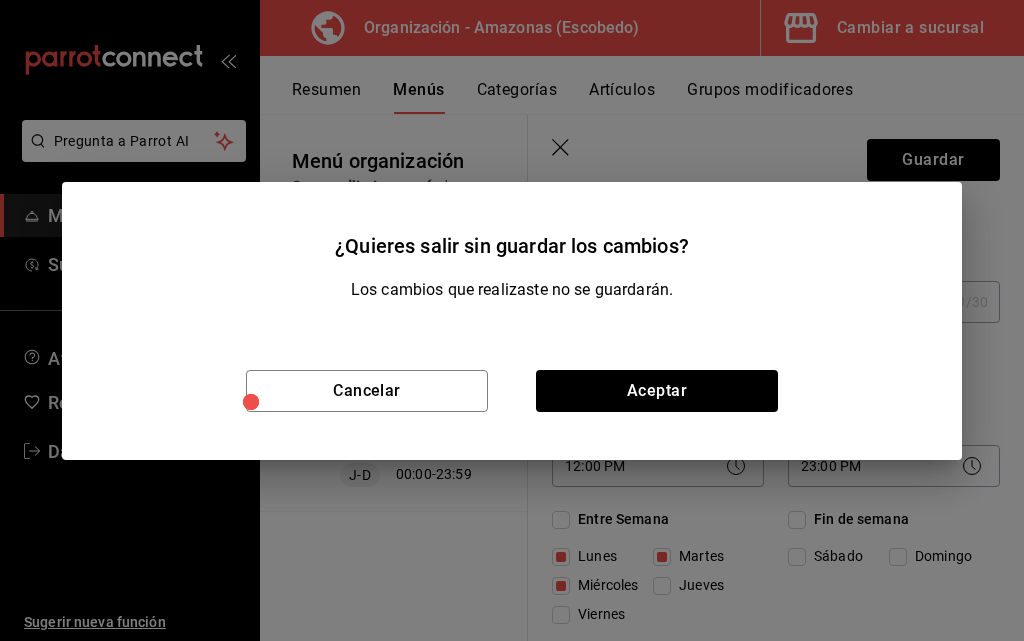 click on "[DAY] [TIME]  -  [TIME] [DAY] [TIME]  -  [TIME]" at bounding box center (424, 441) 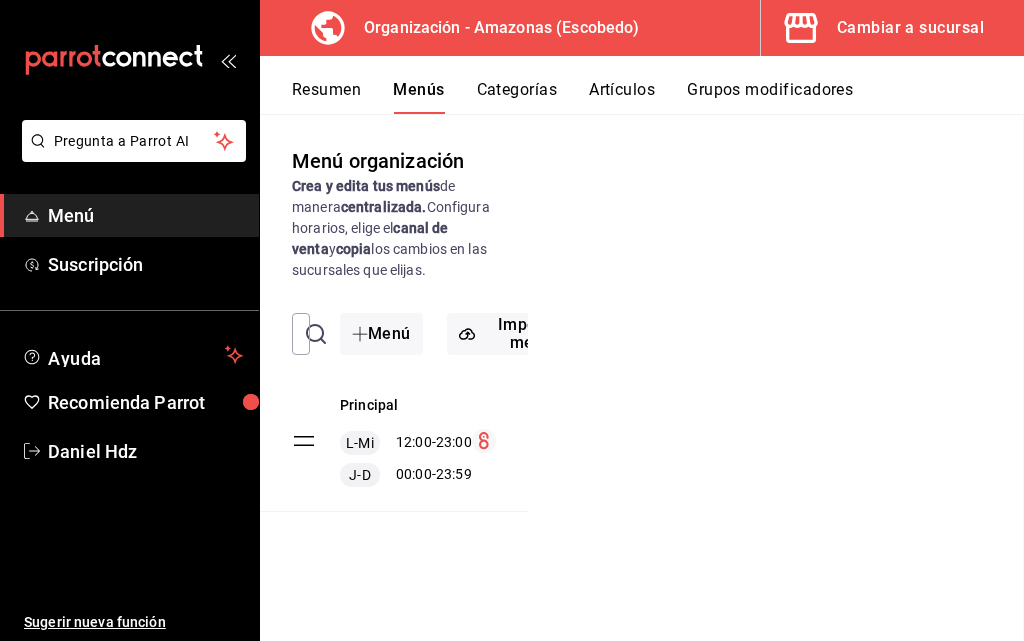 type 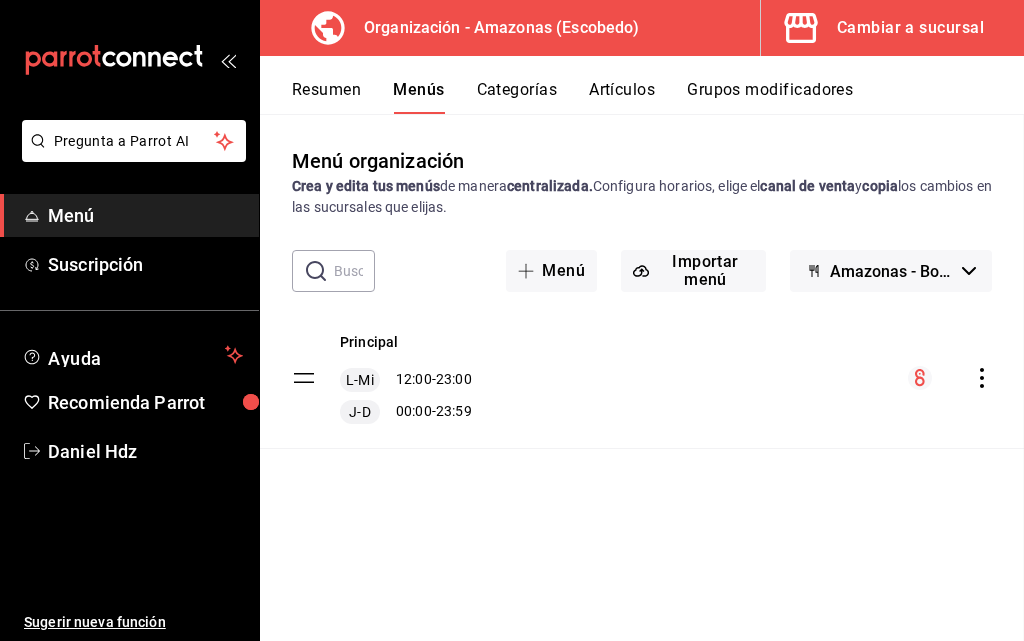 checkbox on "false" 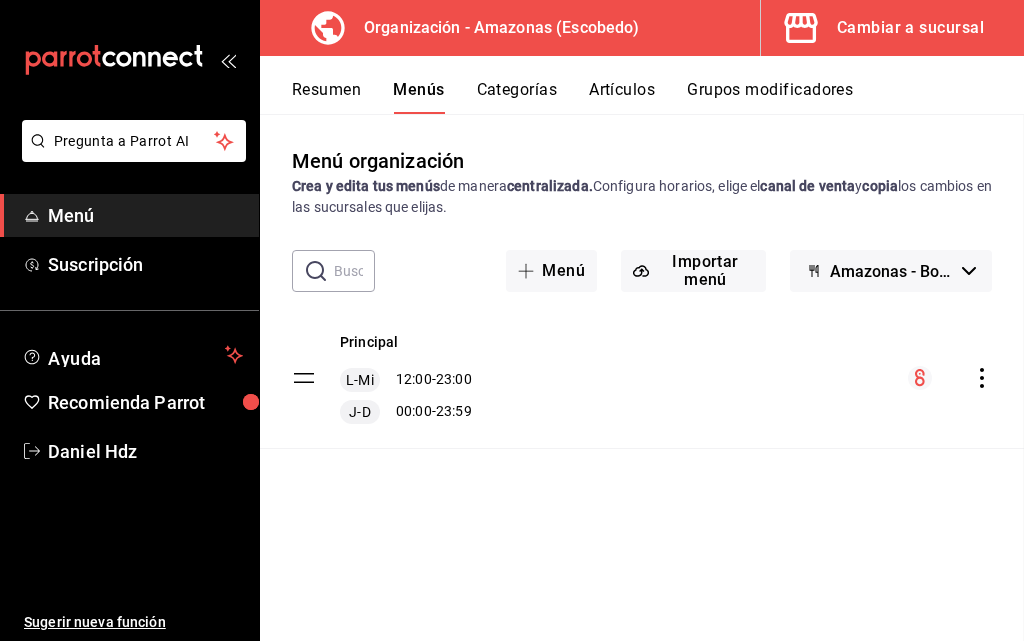 checkbox on "false" 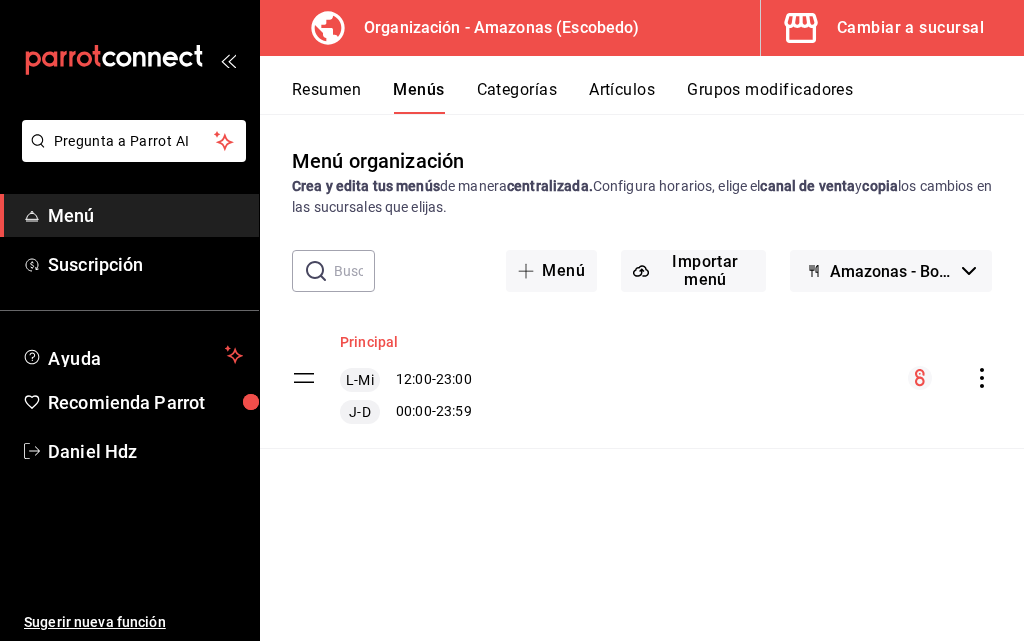 click on "Principal" at bounding box center (369, 342) 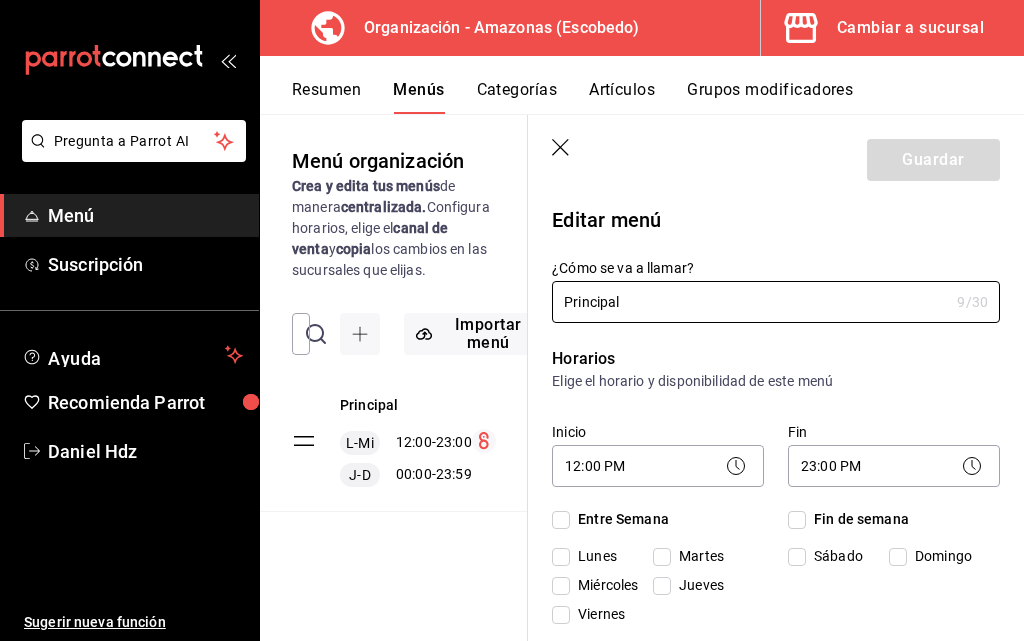 checkbox on "true" 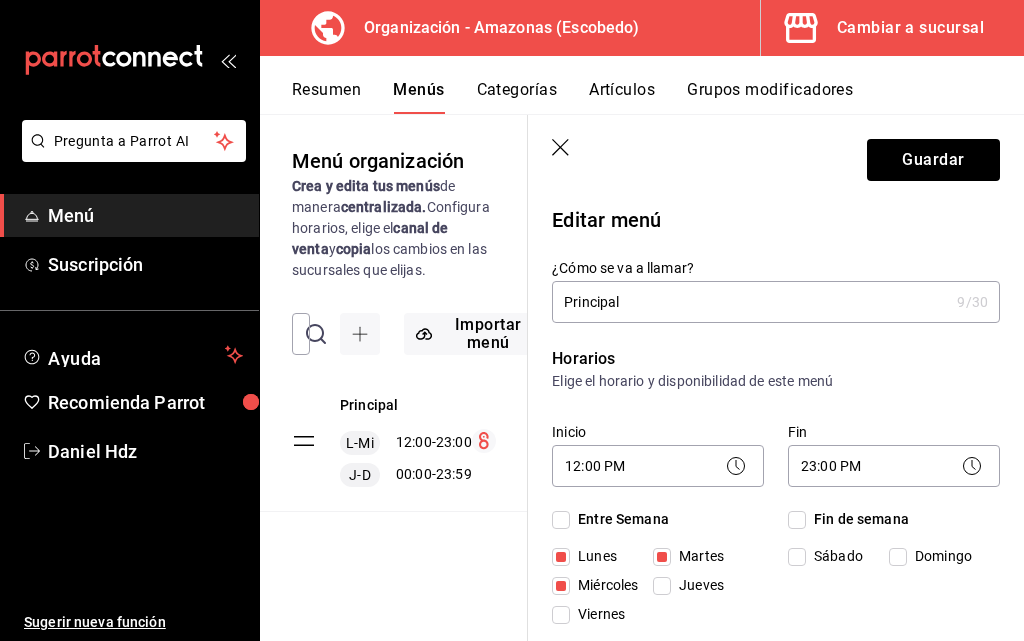 click on "Resumen" at bounding box center (326, 97) 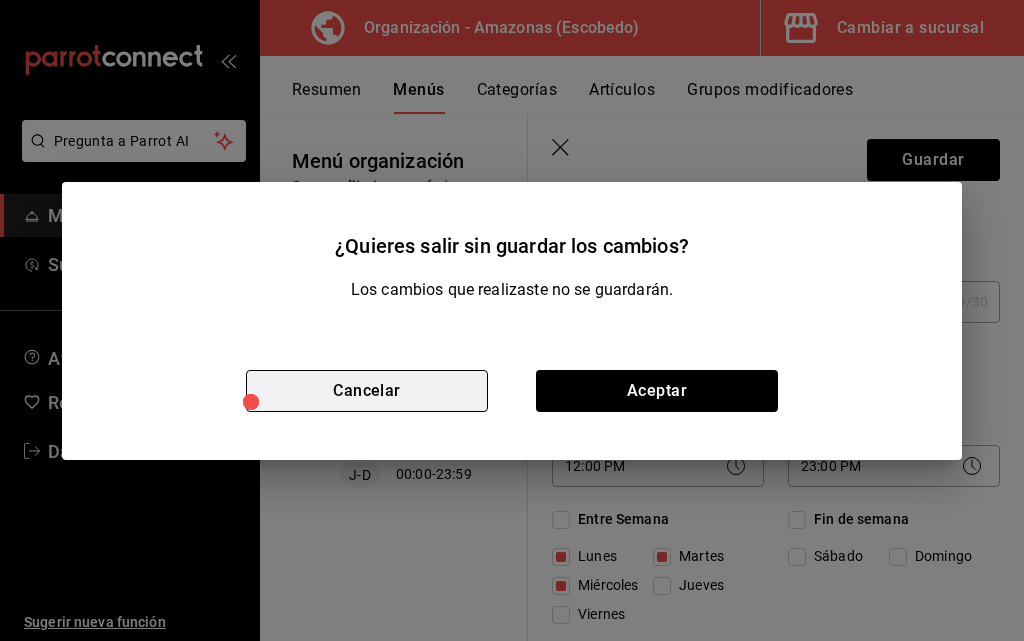 click on "Cancelar" at bounding box center [367, 391] 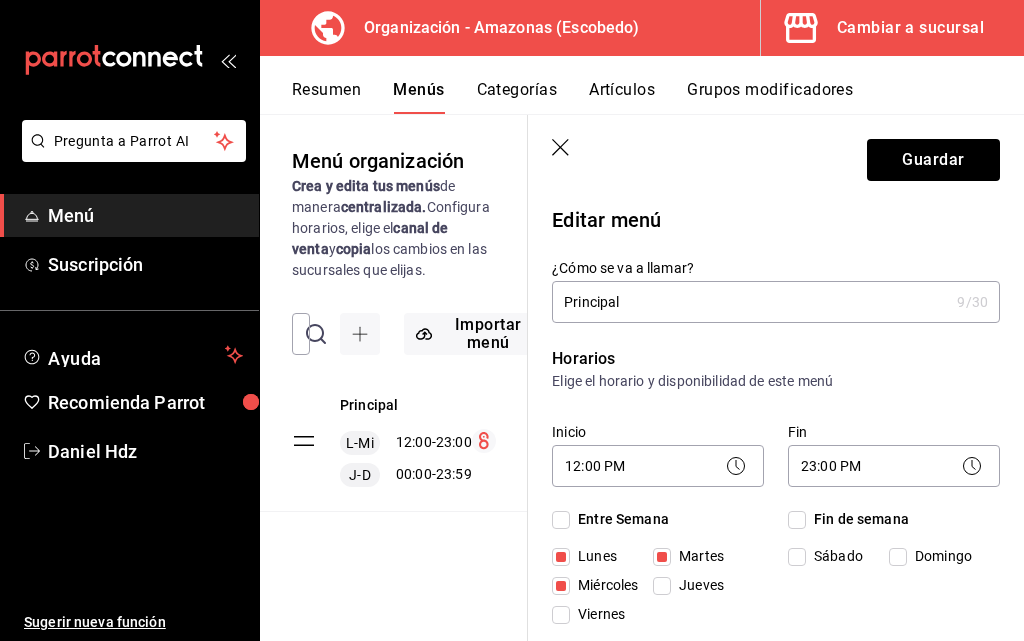 click 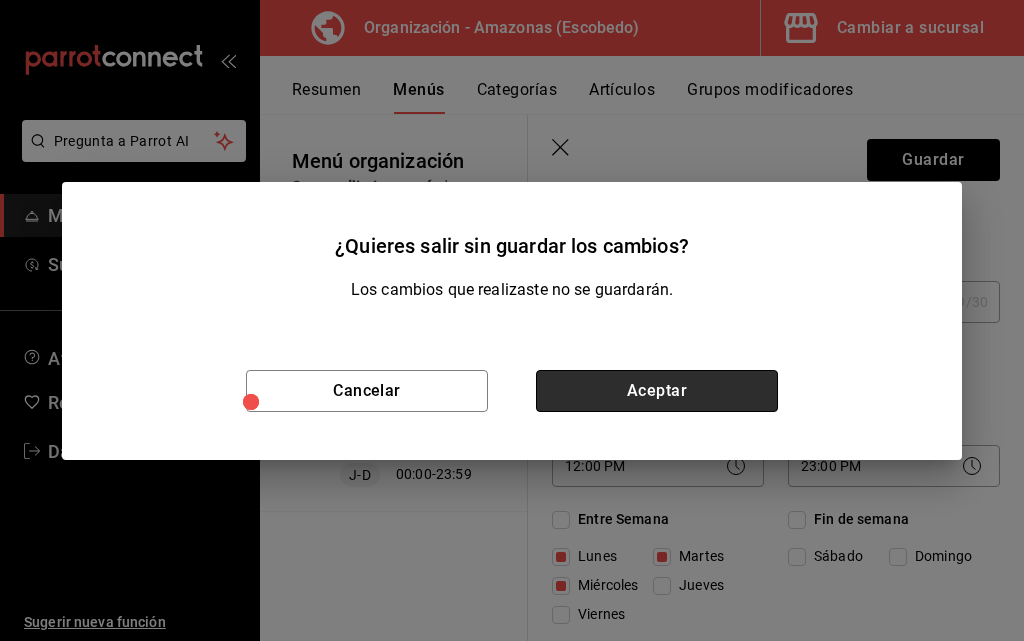 click on "Aceptar" at bounding box center [657, 391] 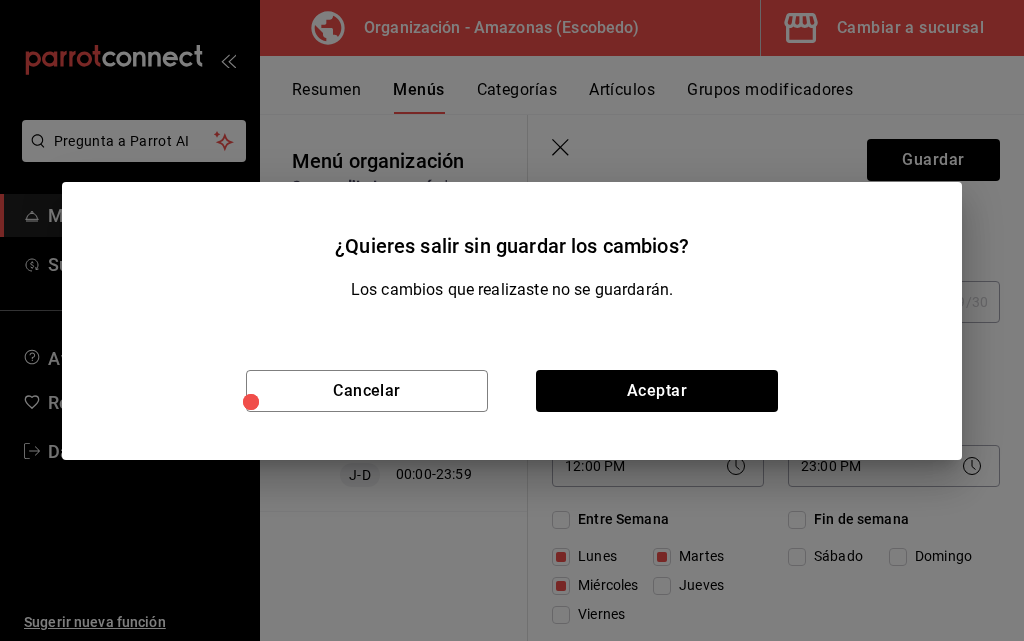 type 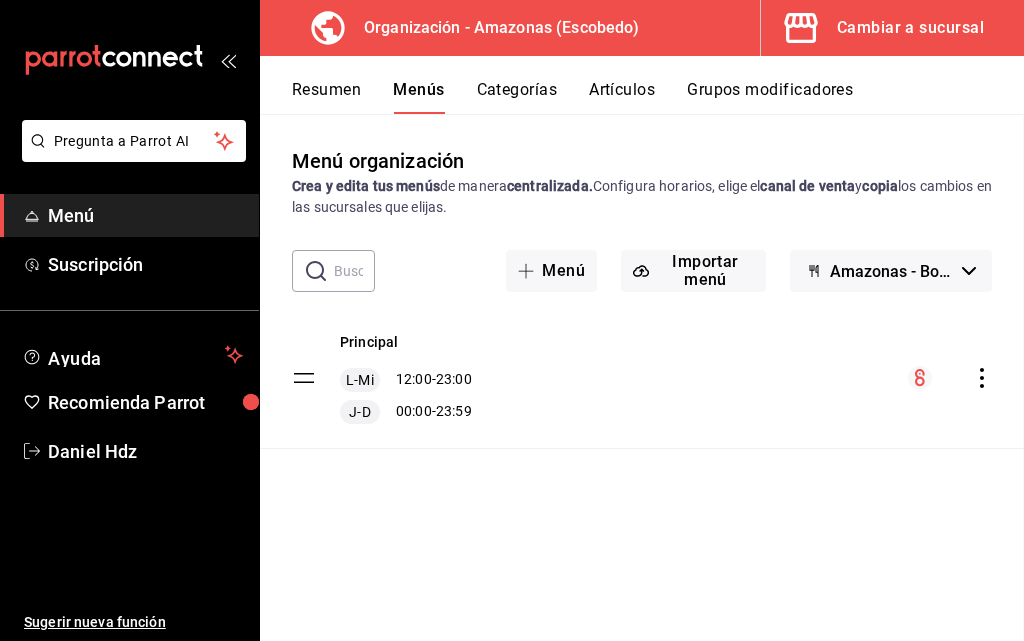 checkbox on "false" 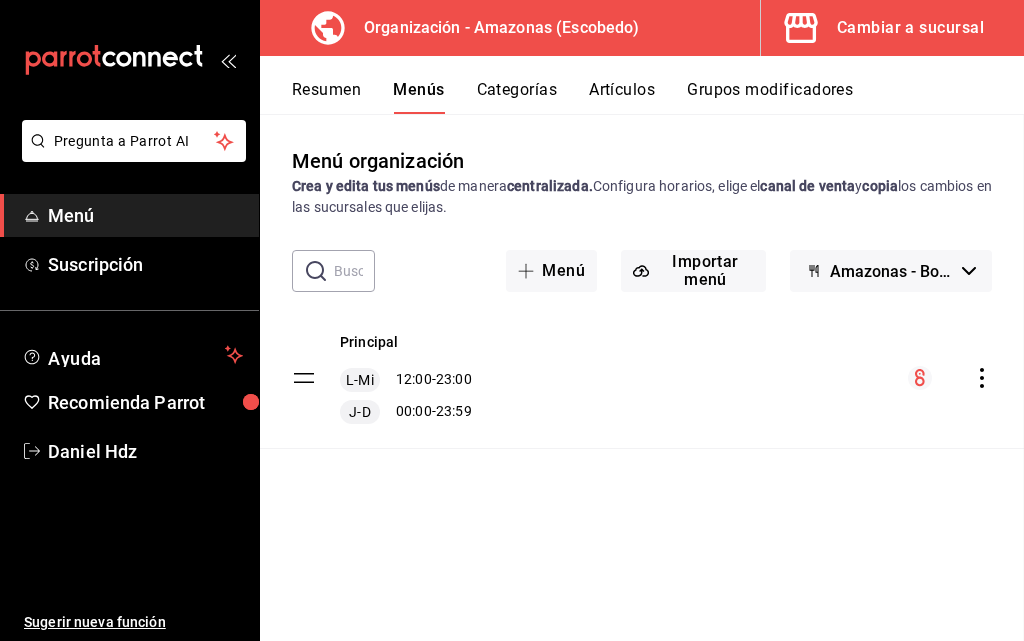 checkbox on "false" 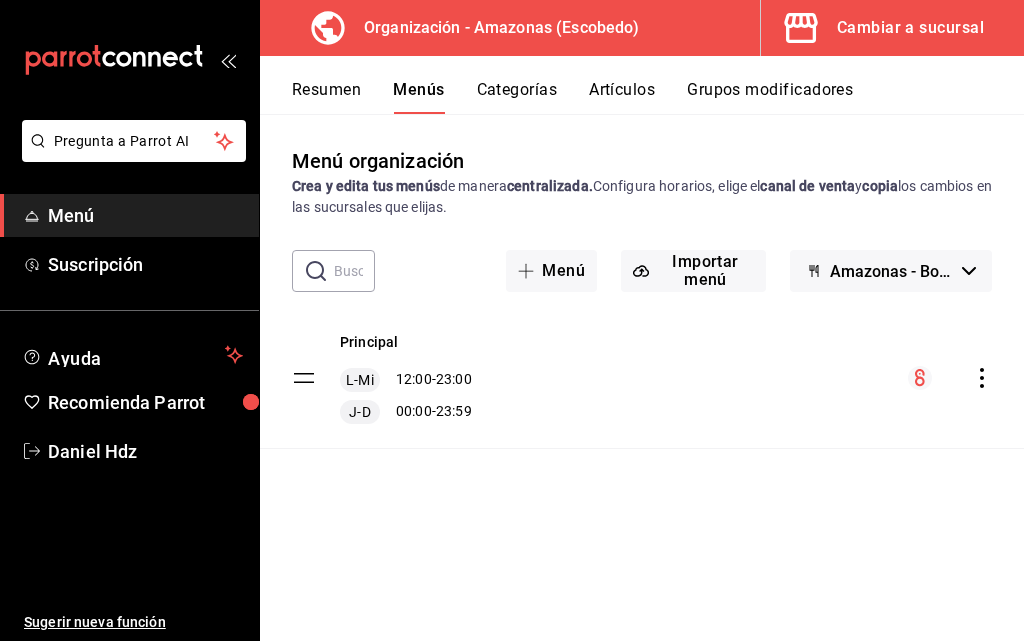 click on "Categorías" at bounding box center (517, 97) 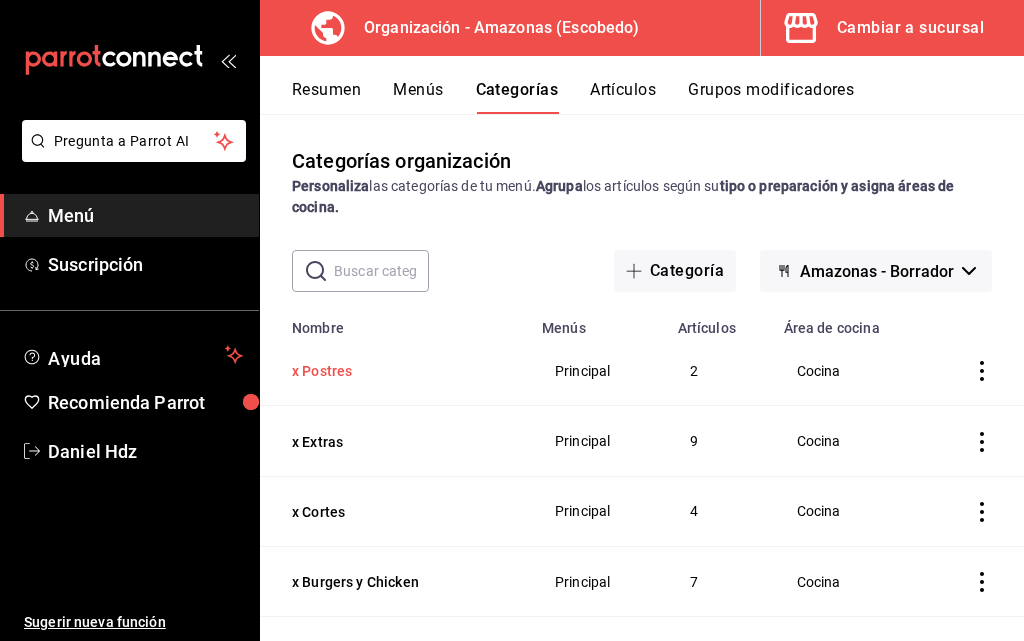click on "x Postres" at bounding box center (392, 371) 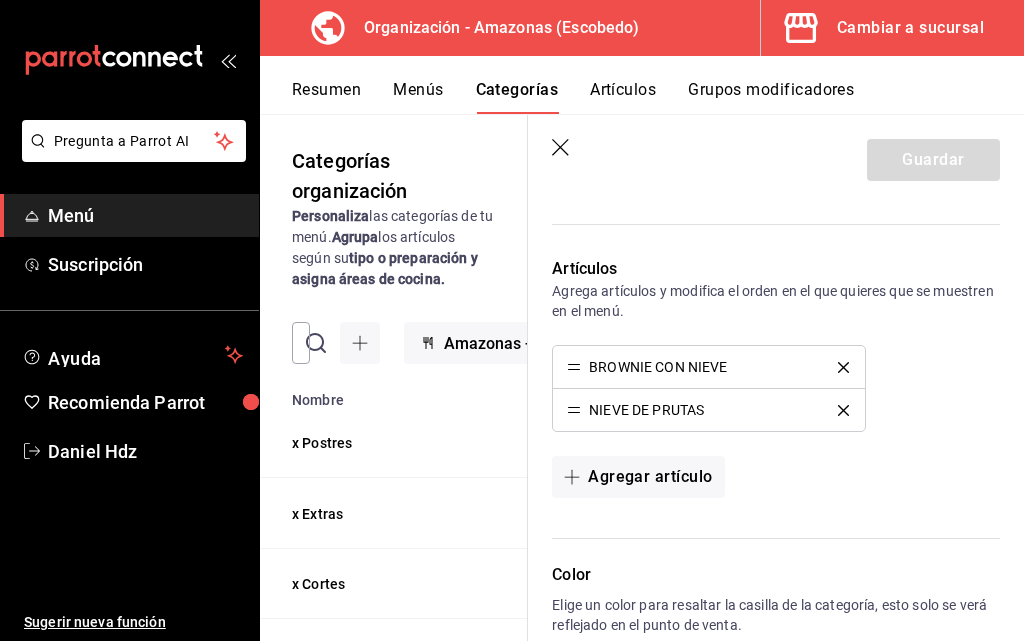 scroll, scrollTop: 500, scrollLeft: 0, axis: vertical 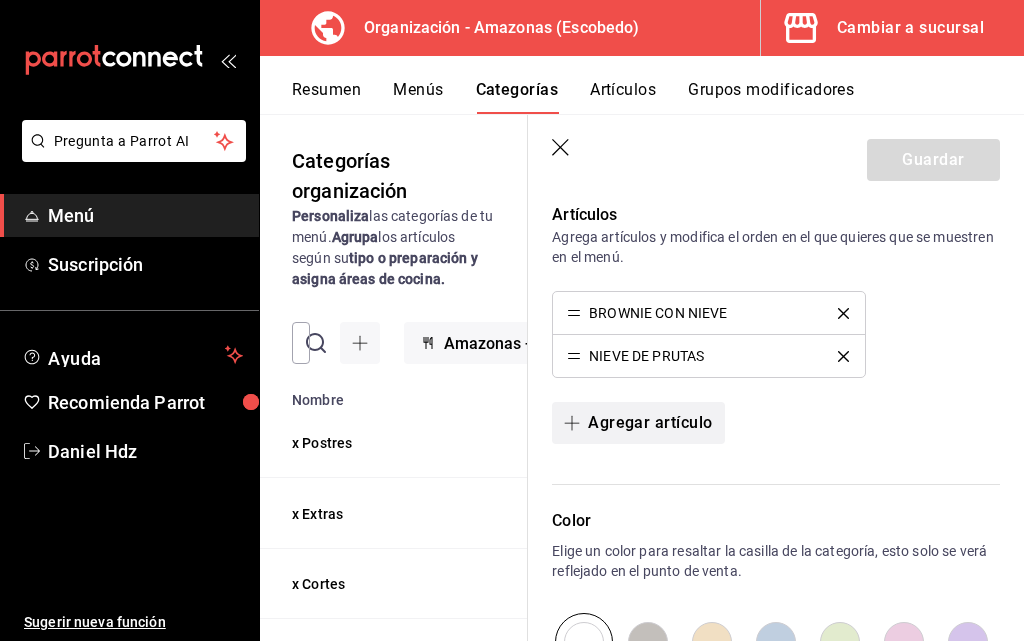 click on "Agregar artículo" at bounding box center (638, 423) 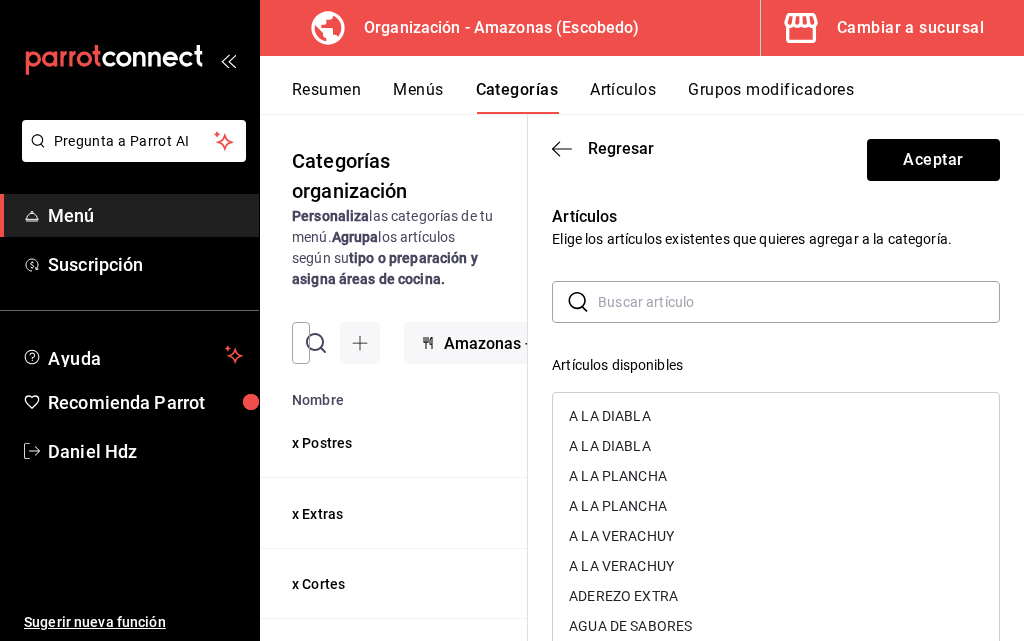 click at bounding box center (799, 302) 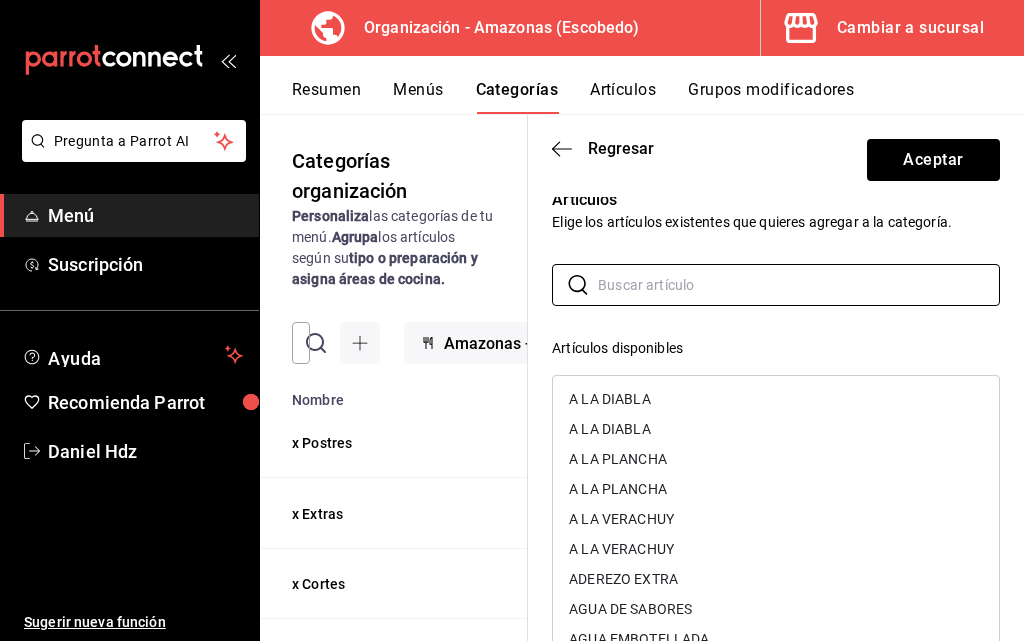 scroll, scrollTop: 0, scrollLeft: 0, axis: both 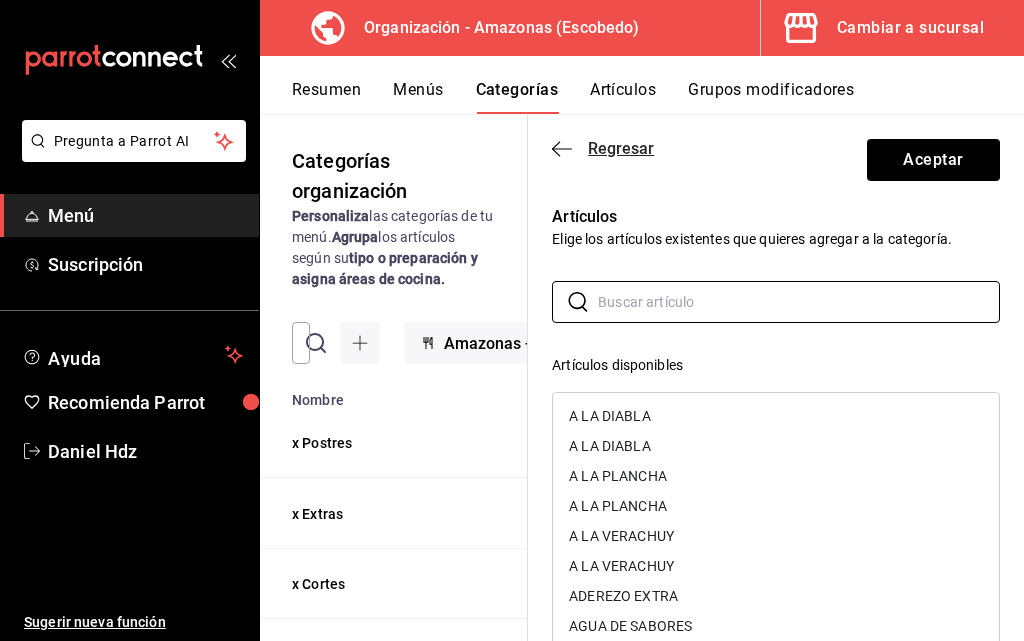 click 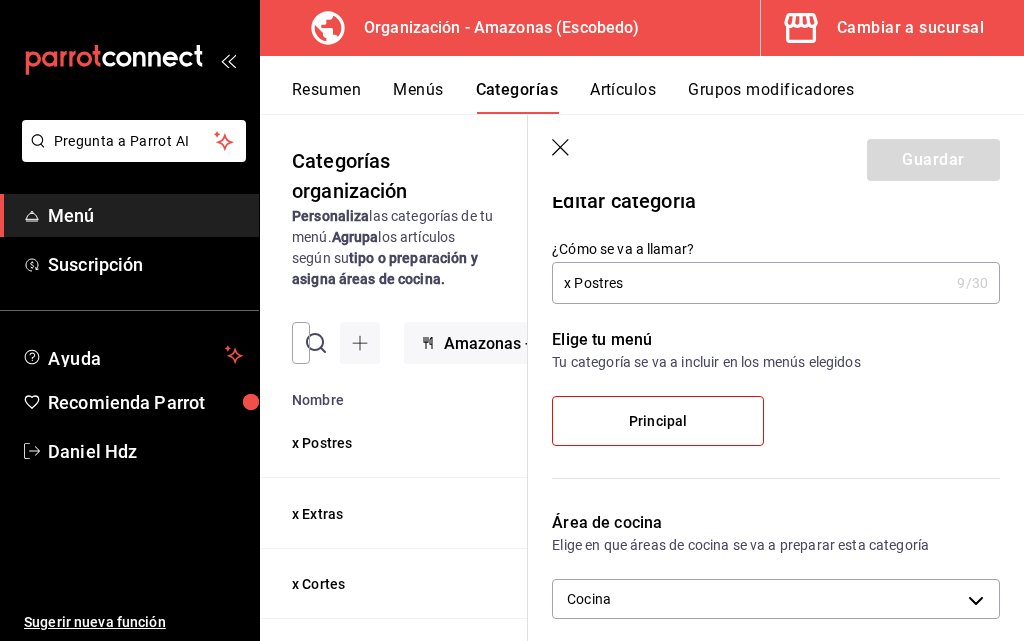 scroll, scrollTop: 0, scrollLeft: 0, axis: both 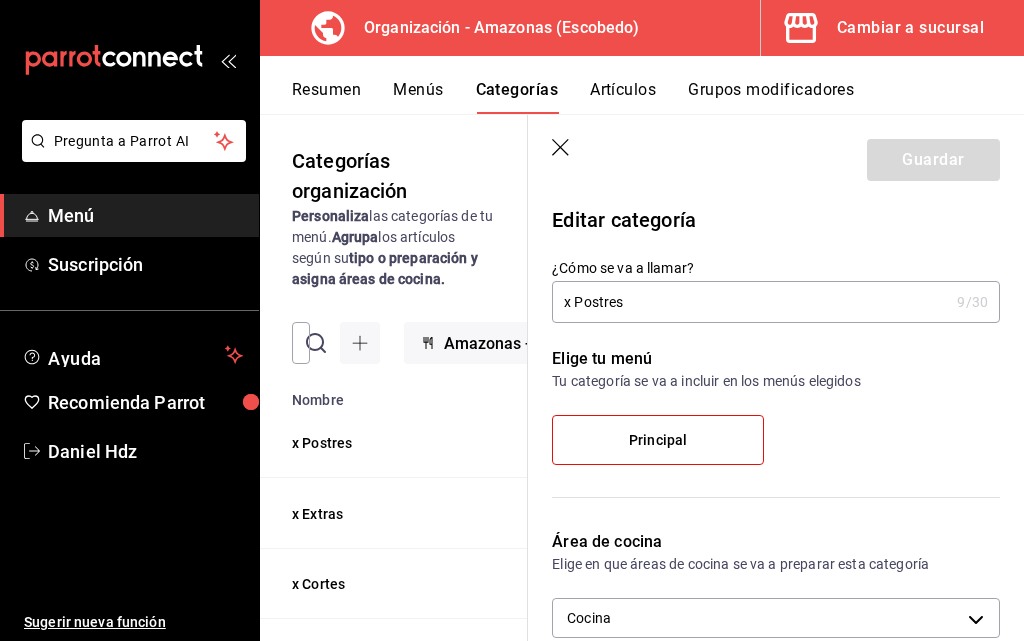 click on "Elige tu menú" at bounding box center (776, 359) 